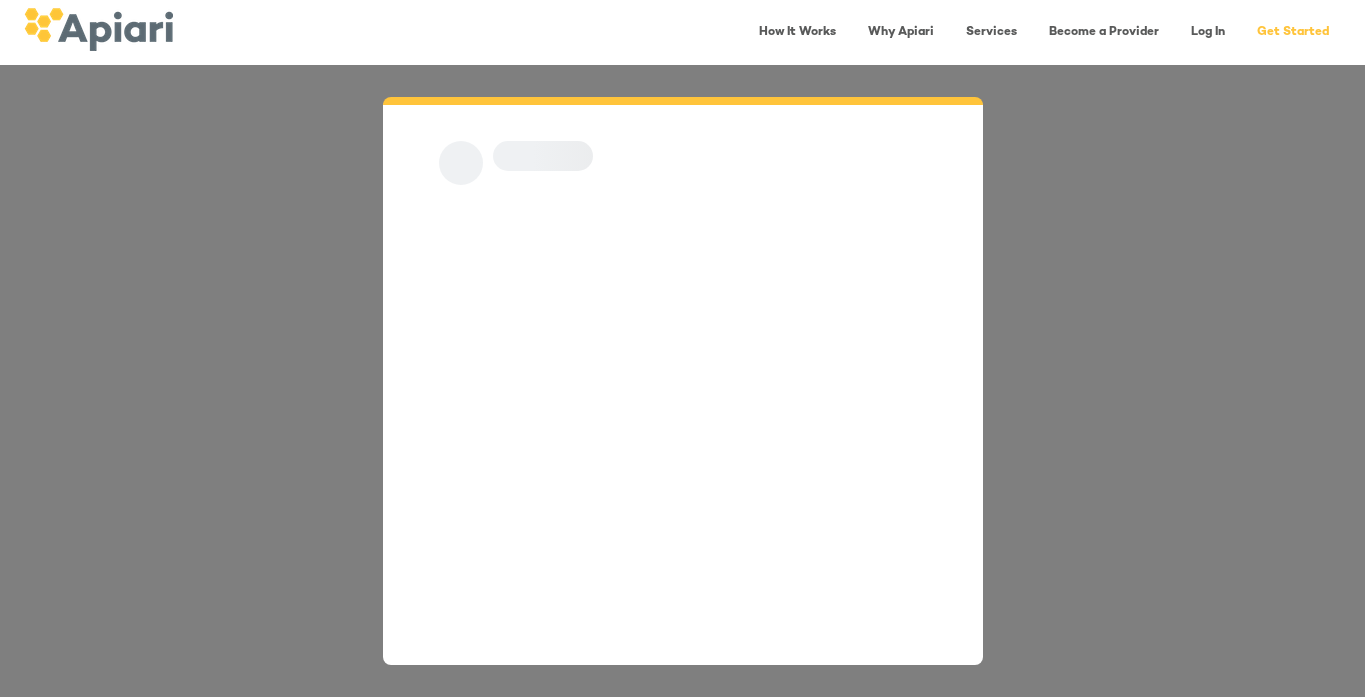 scroll, scrollTop: 0, scrollLeft: 0, axis: both 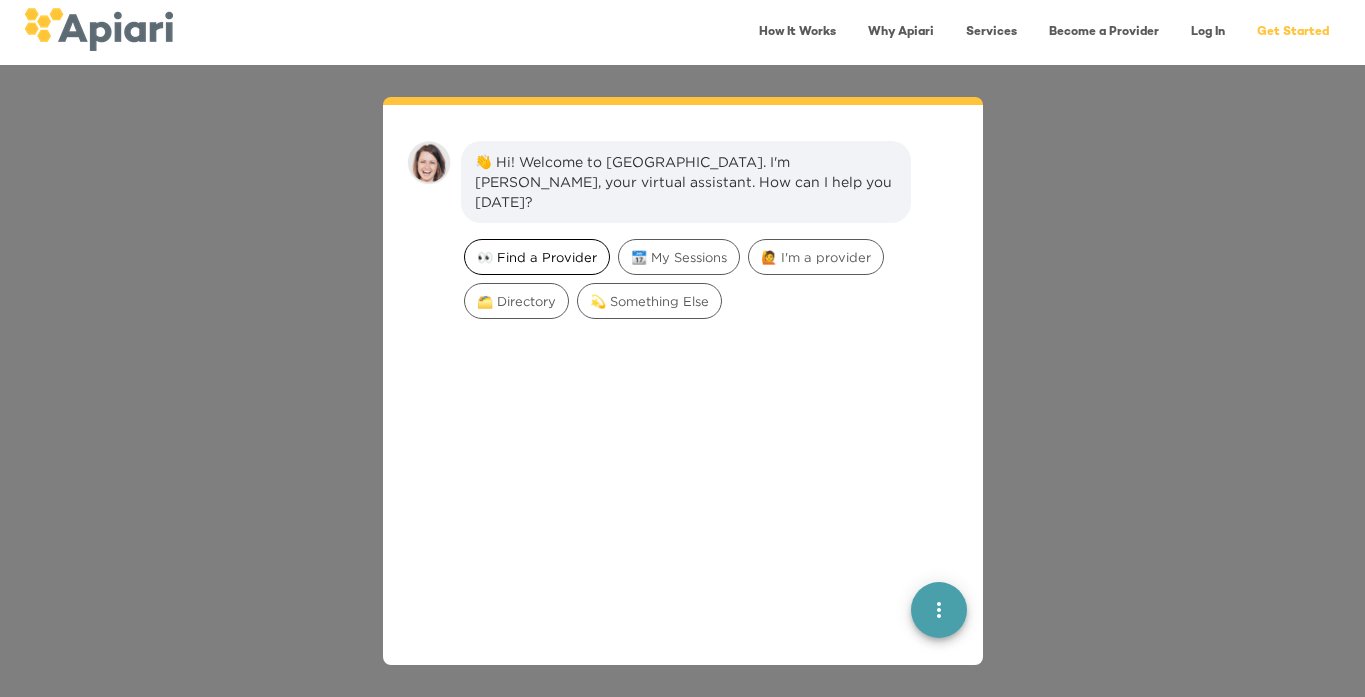click on "👀 Find a Provider" at bounding box center (537, 257) 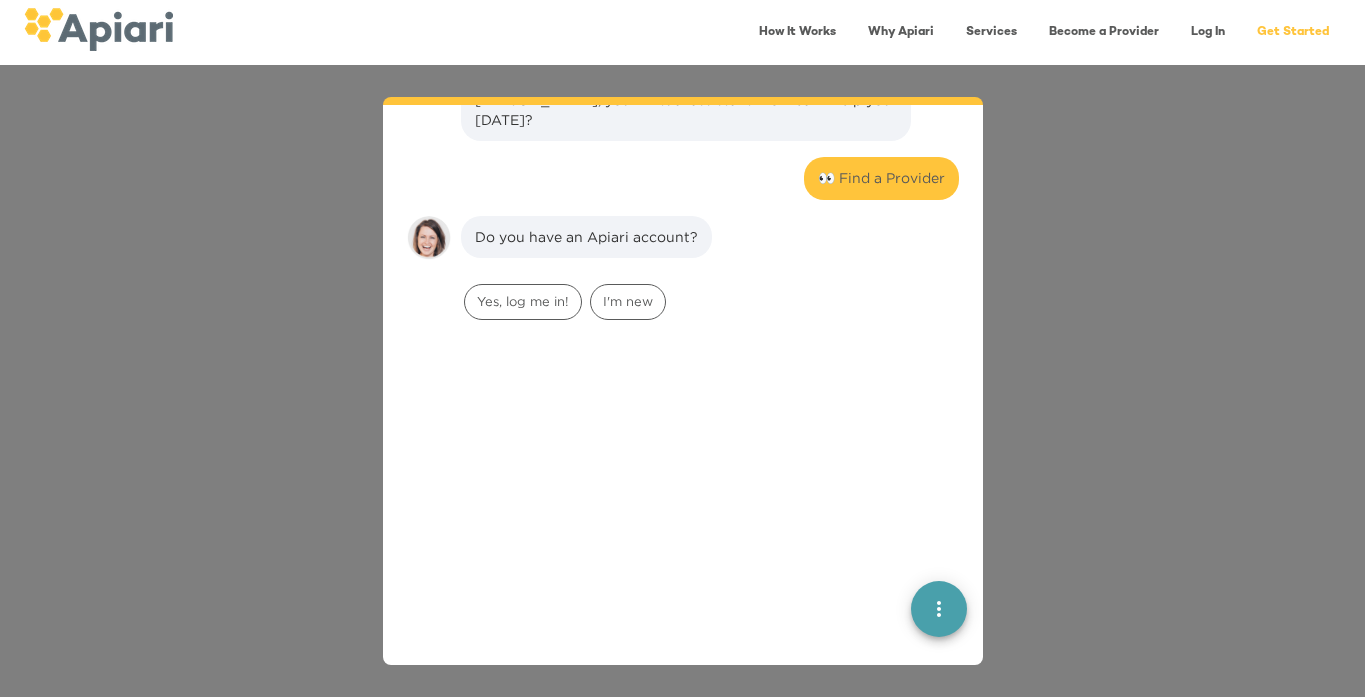 scroll, scrollTop: 165, scrollLeft: 0, axis: vertical 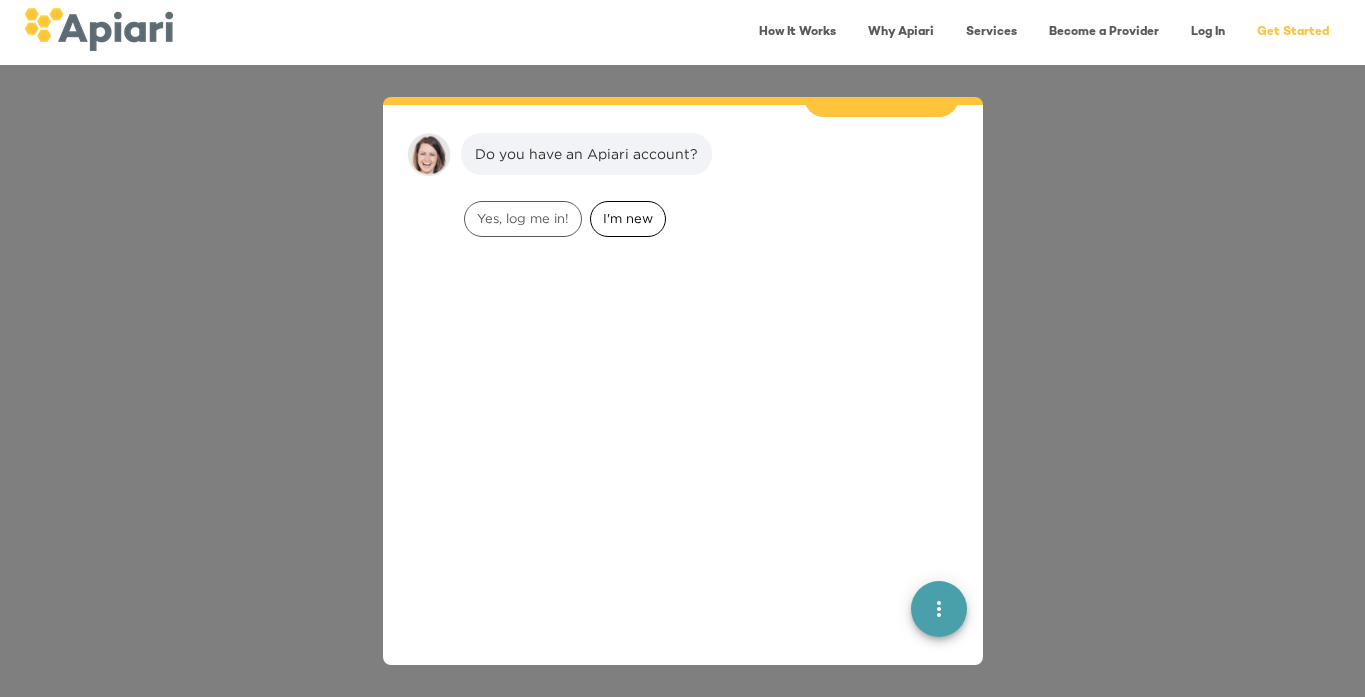 click on "I'm new" at bounding box center (628, 218) 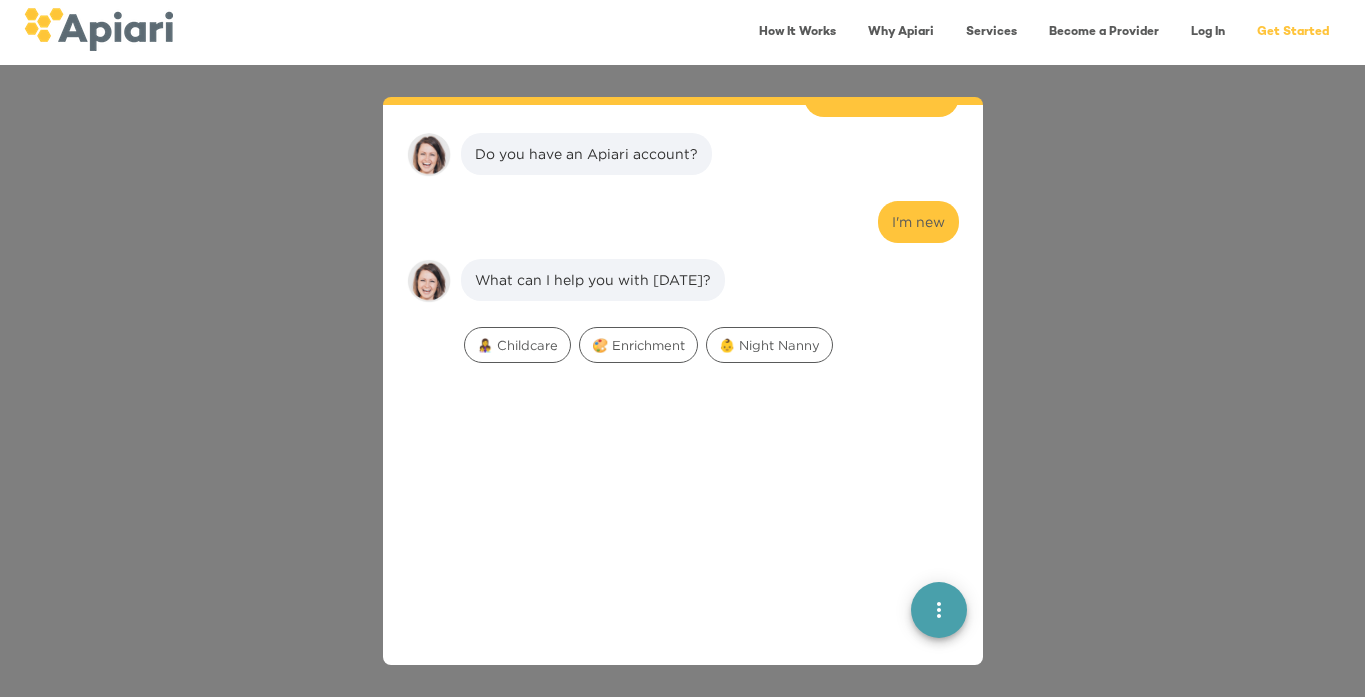scroll, scrollTop: 291, scrollLeft: 0, axis: vertical 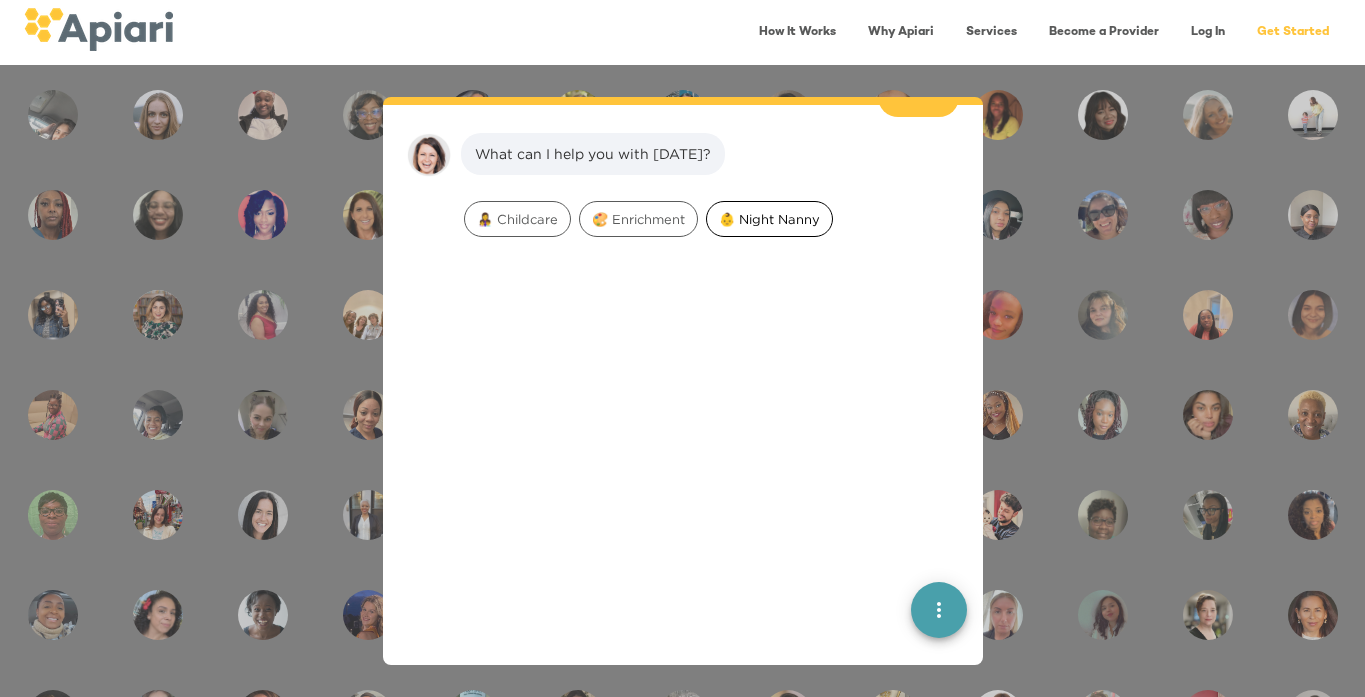 click on "👶 Night Nanny" at bounding box center [769, 219] 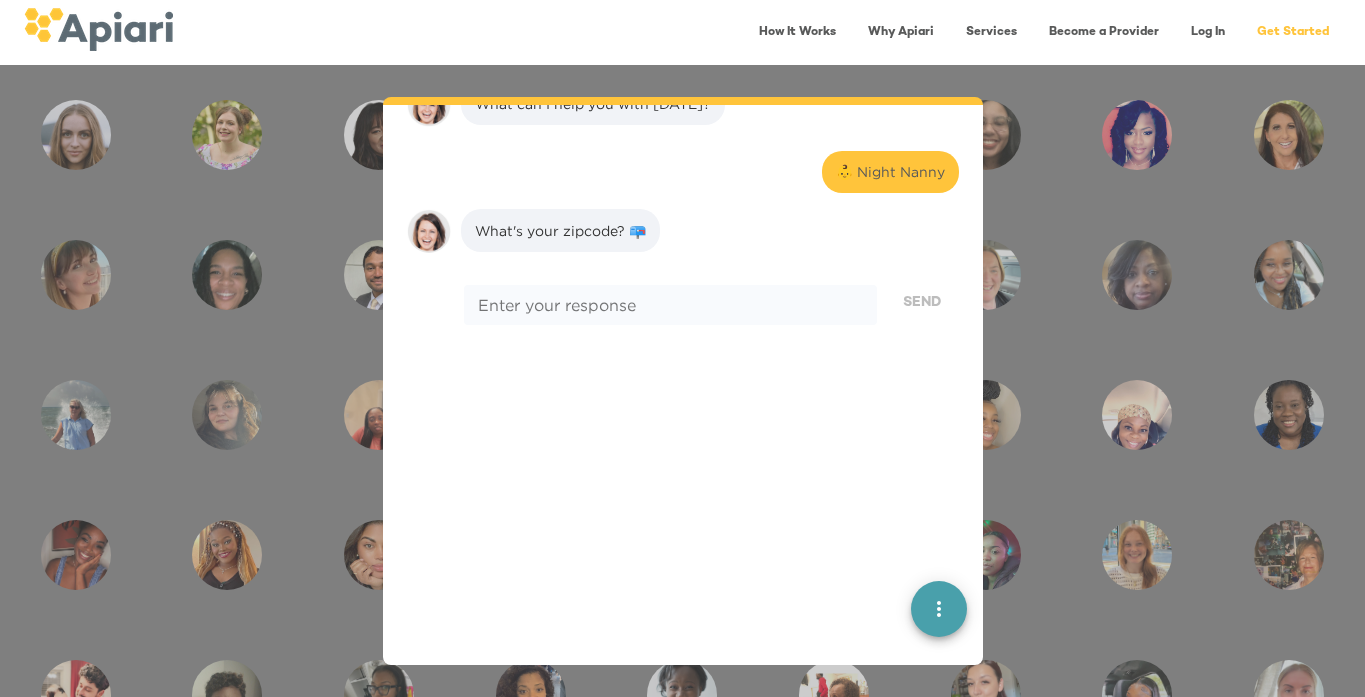 scroll, scrollTop: 417, scrollLeft: 0, axis: vertical 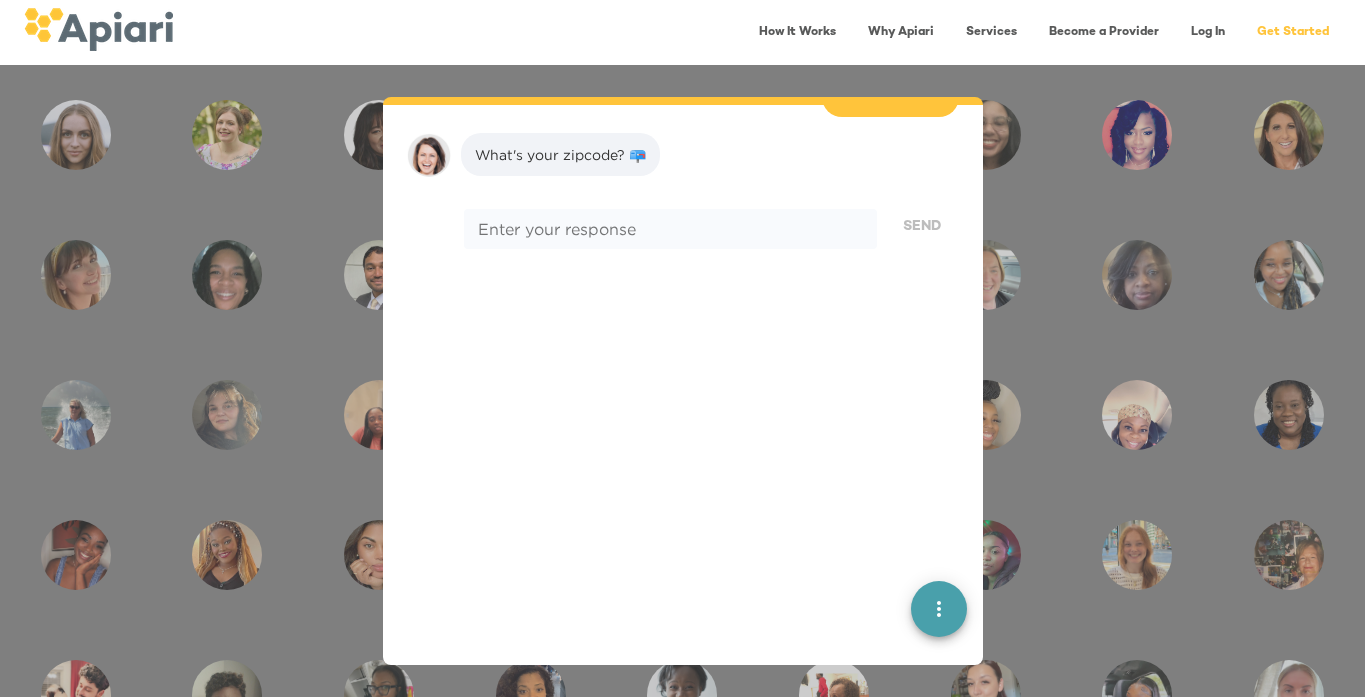 click on "What's your zipcode? 📪 Enter your response * Enter your response Send" at bounding box center (683, 233) 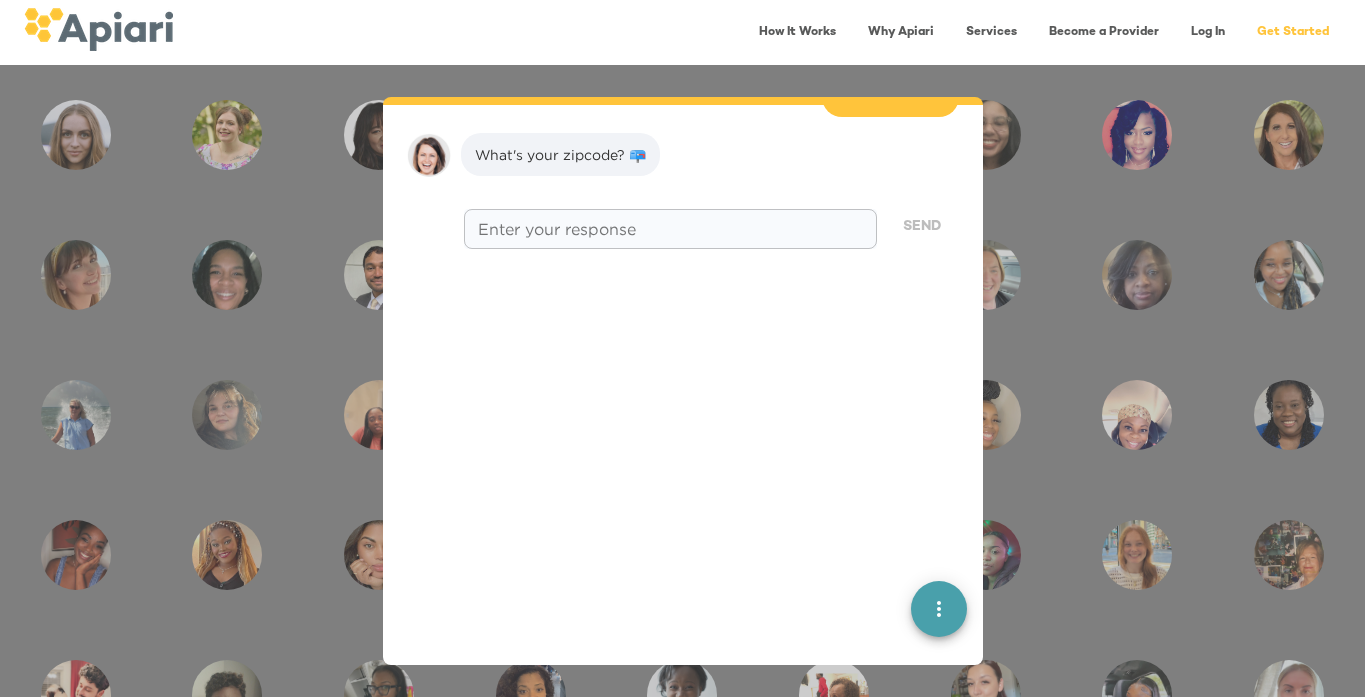 click at bounding box center [670, 229] 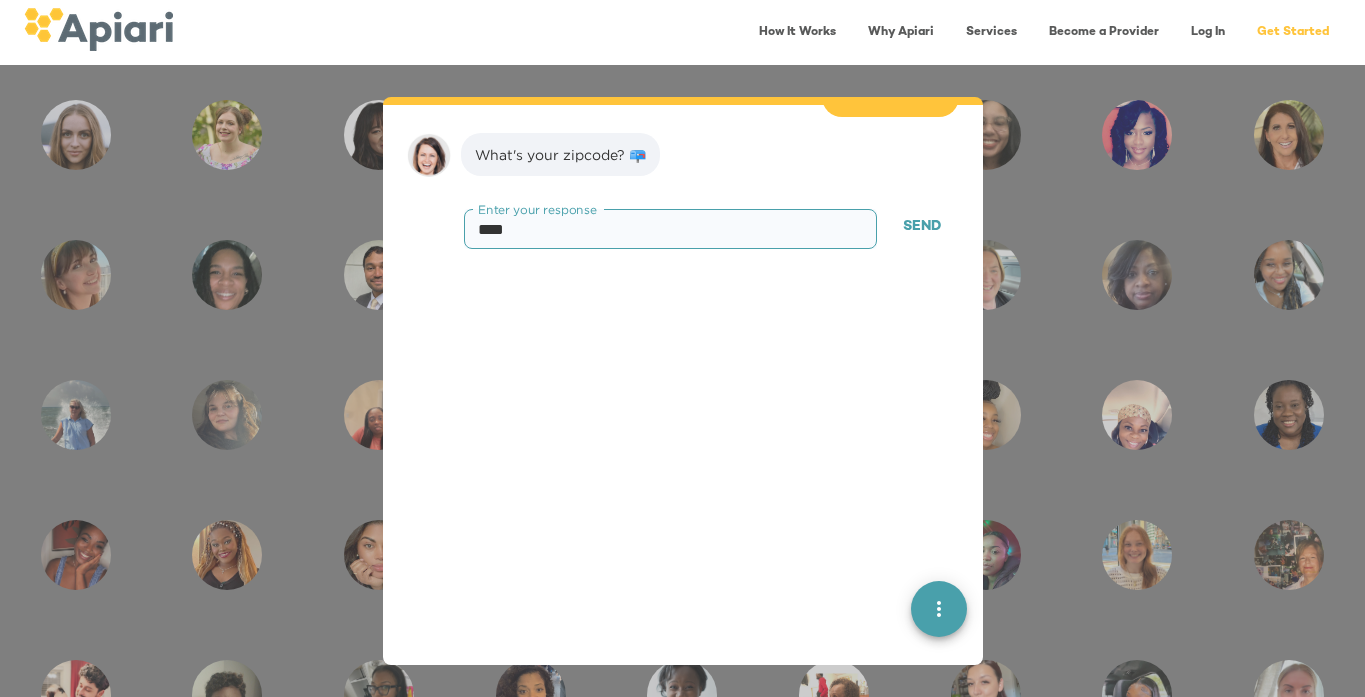 type on "*****" 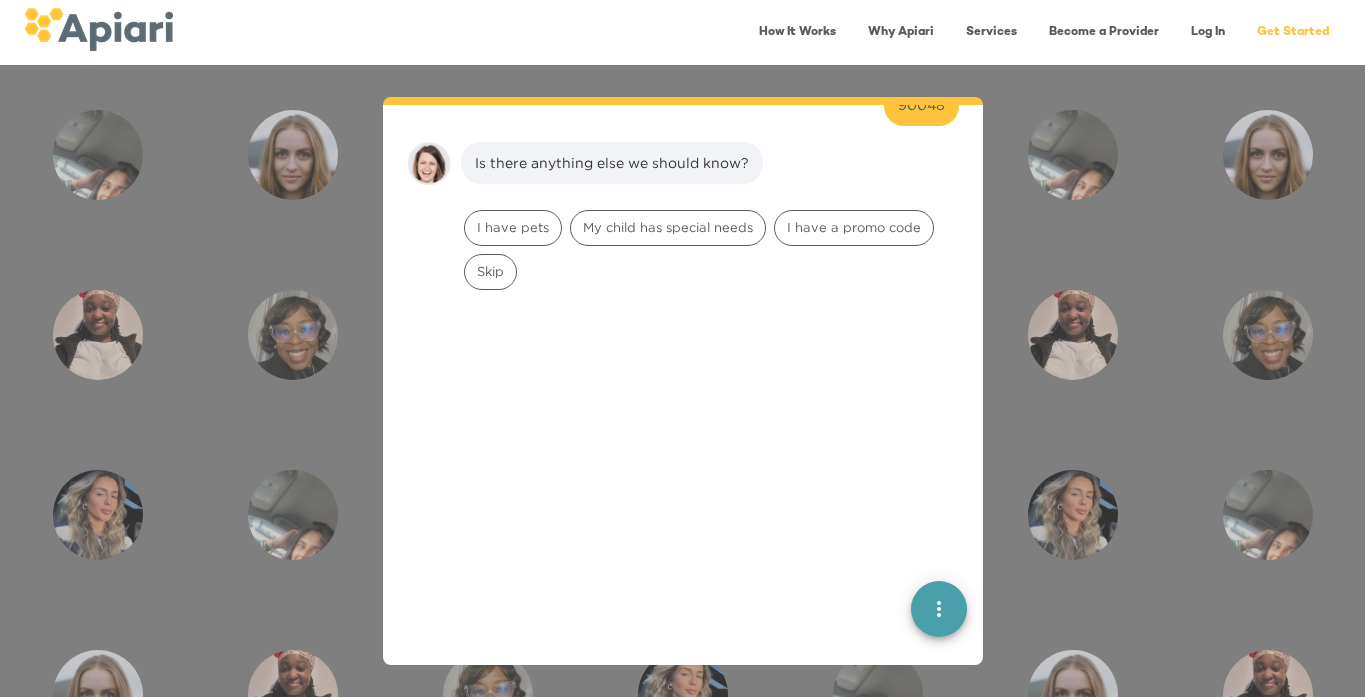 scroll, scrollTop: 544, scrollLeft: 0, axis: vertical 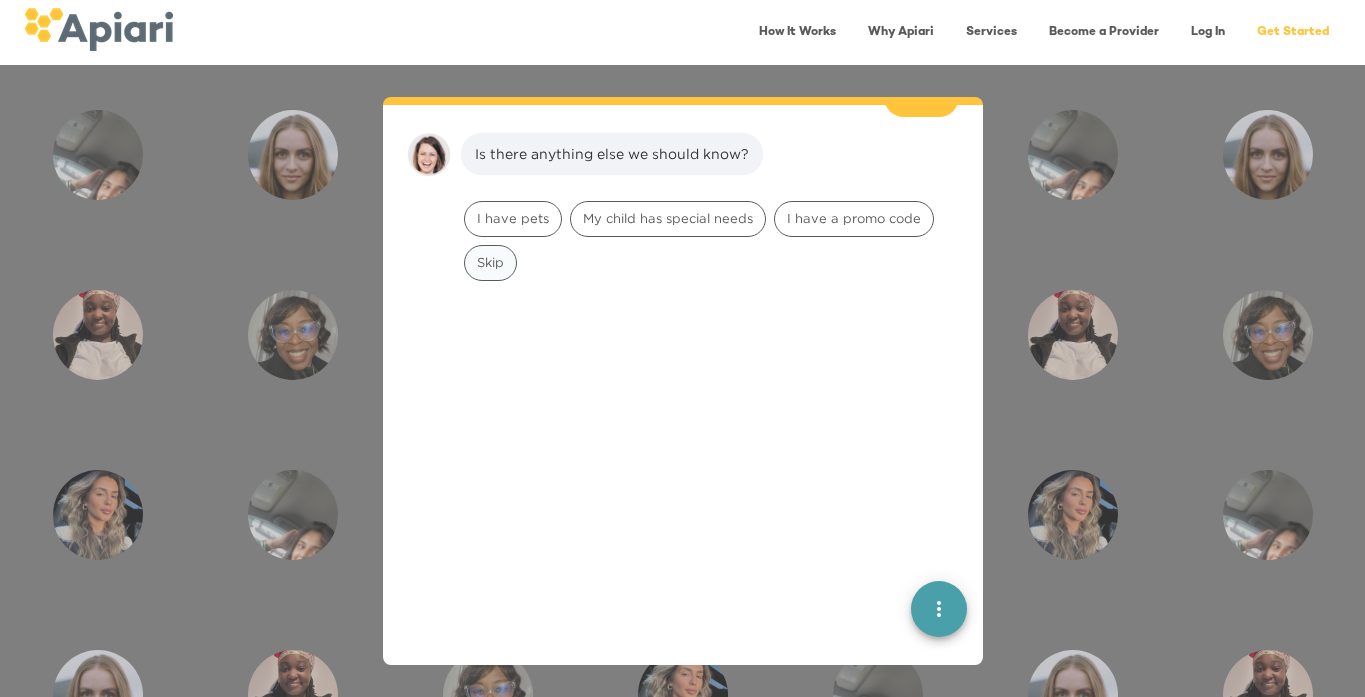 click on "Skip" at bounding box center (490, 262) 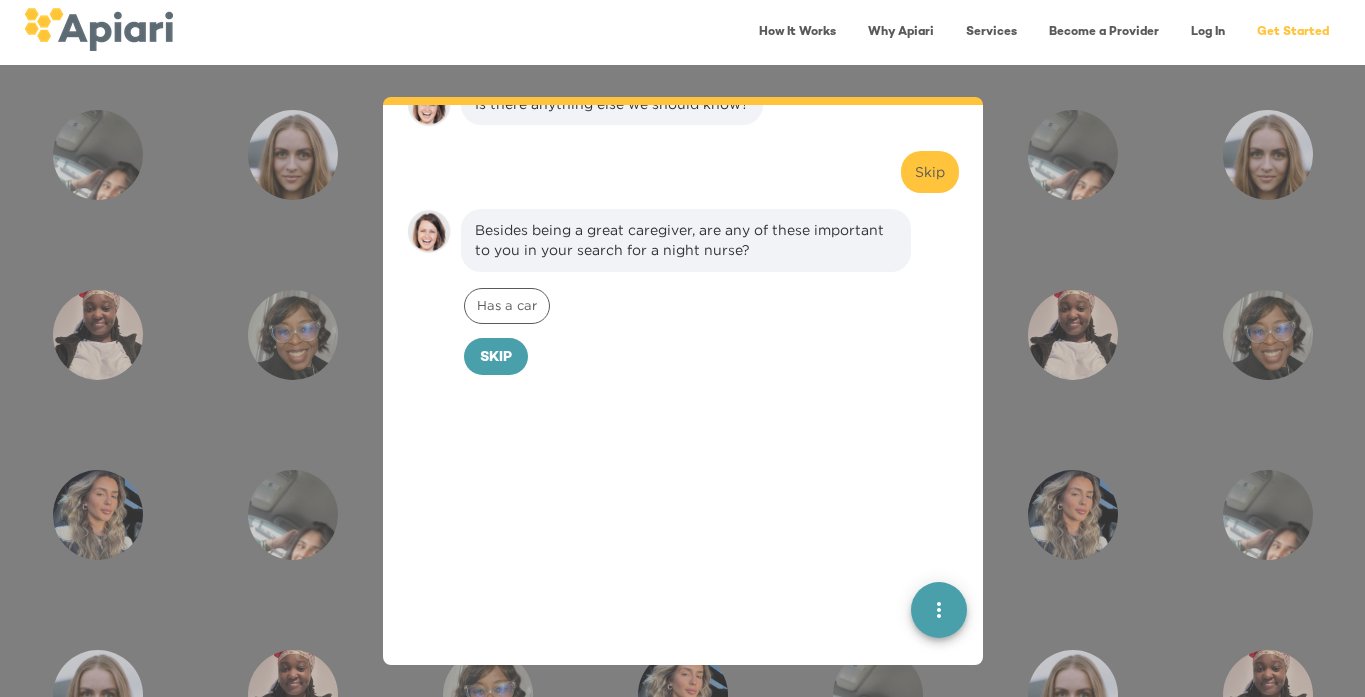 scroll, scrollTop: 670, scrollLeft: 0, axis: vertical 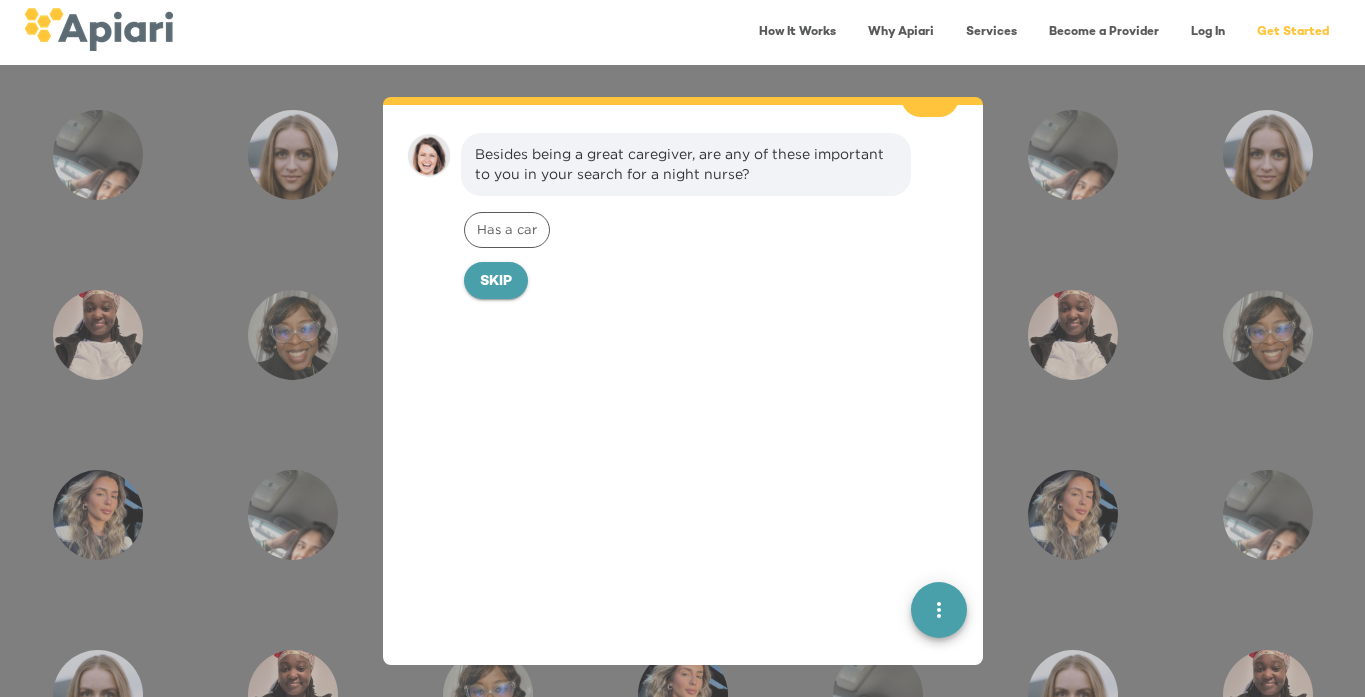 click on "Skip" at bounding box center (496, 282) 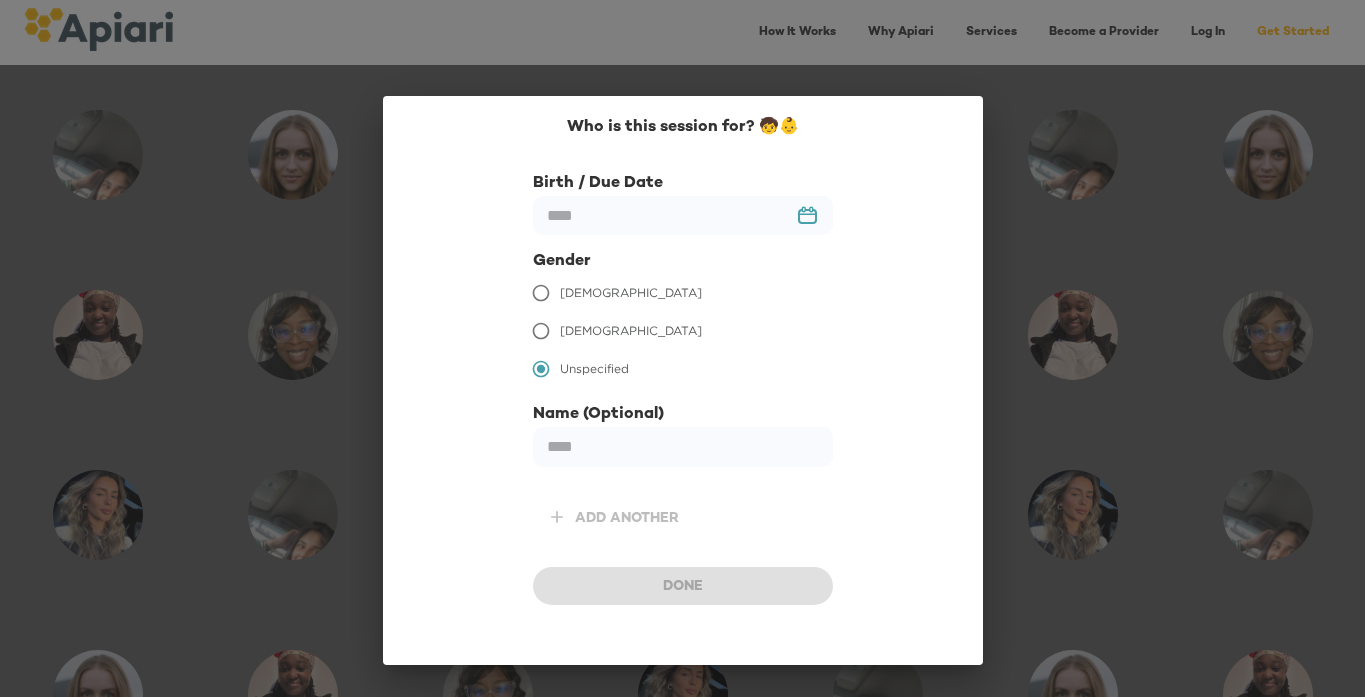 scroll, scrollTop: 807, scrollLeft: 0, axis: vertical 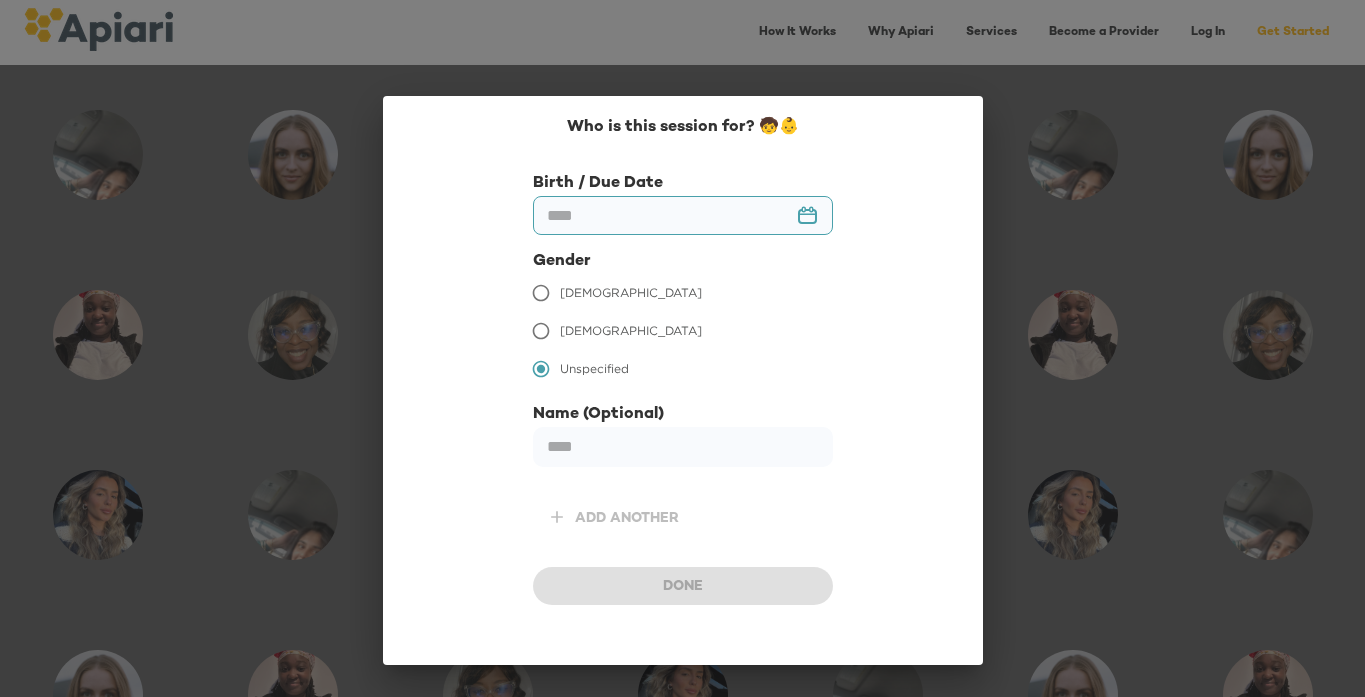 click at bounding box center [683, 215] 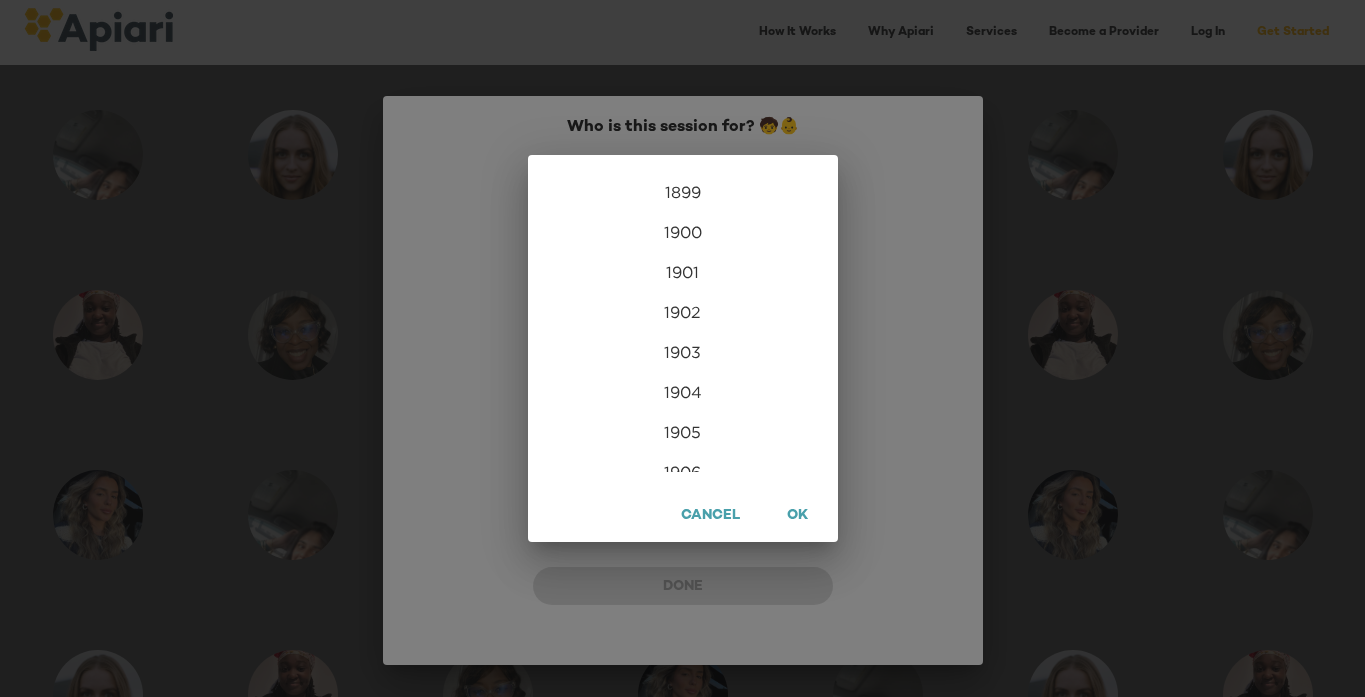 scroll, scrollTop: 4840, scrollLeft: 0, axis: vertical 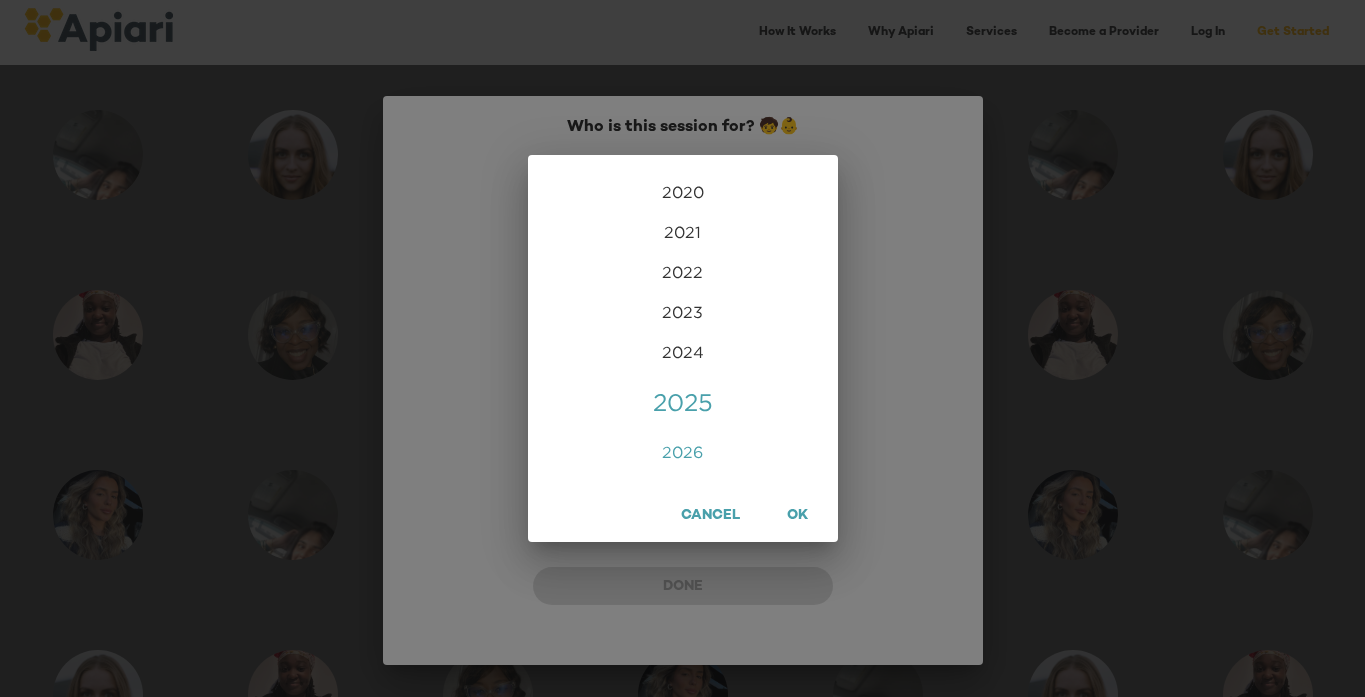 click on "2026" at bounding box center (683, 452) 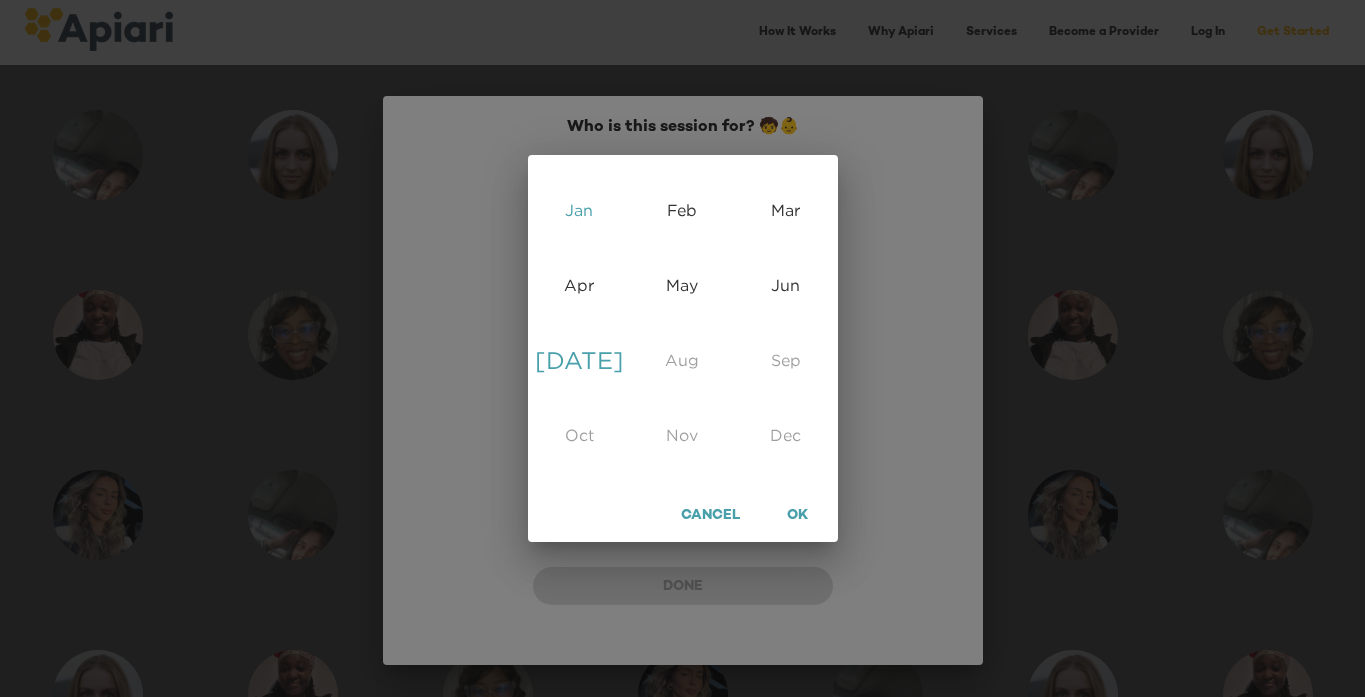 click on "Jan" at bounding box center (579, 209) 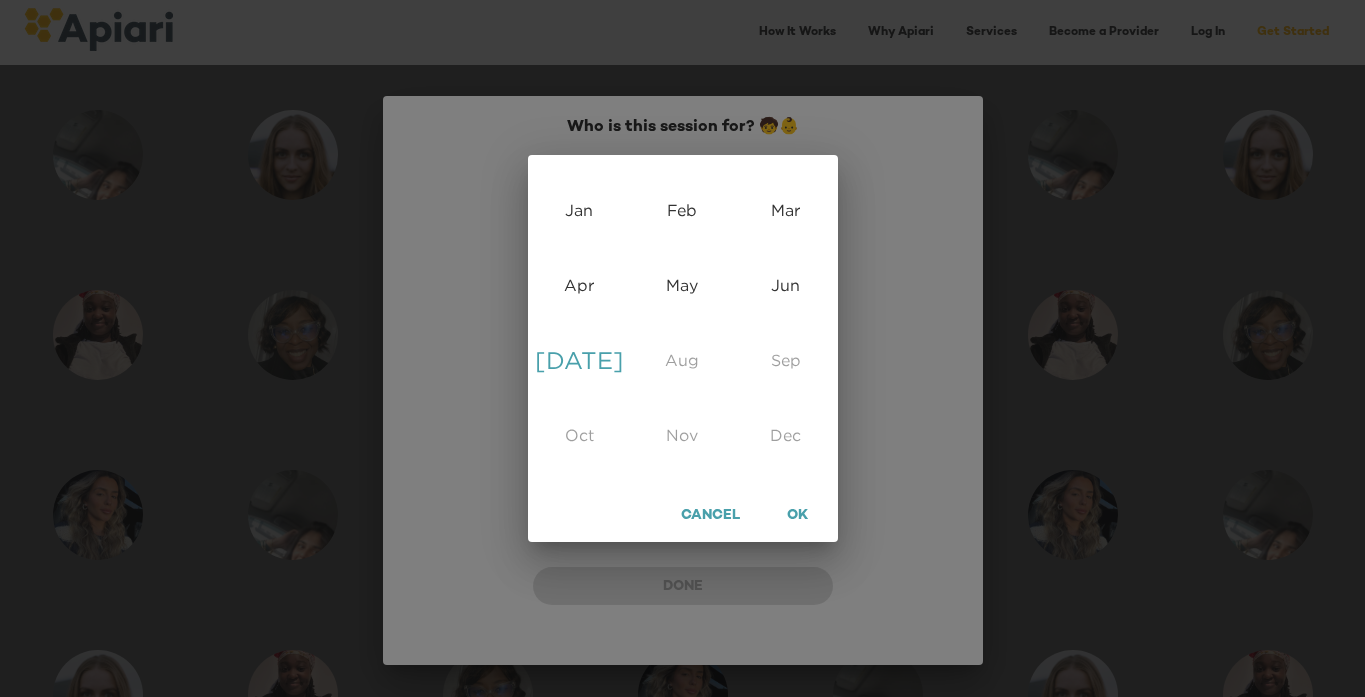type on "**********" 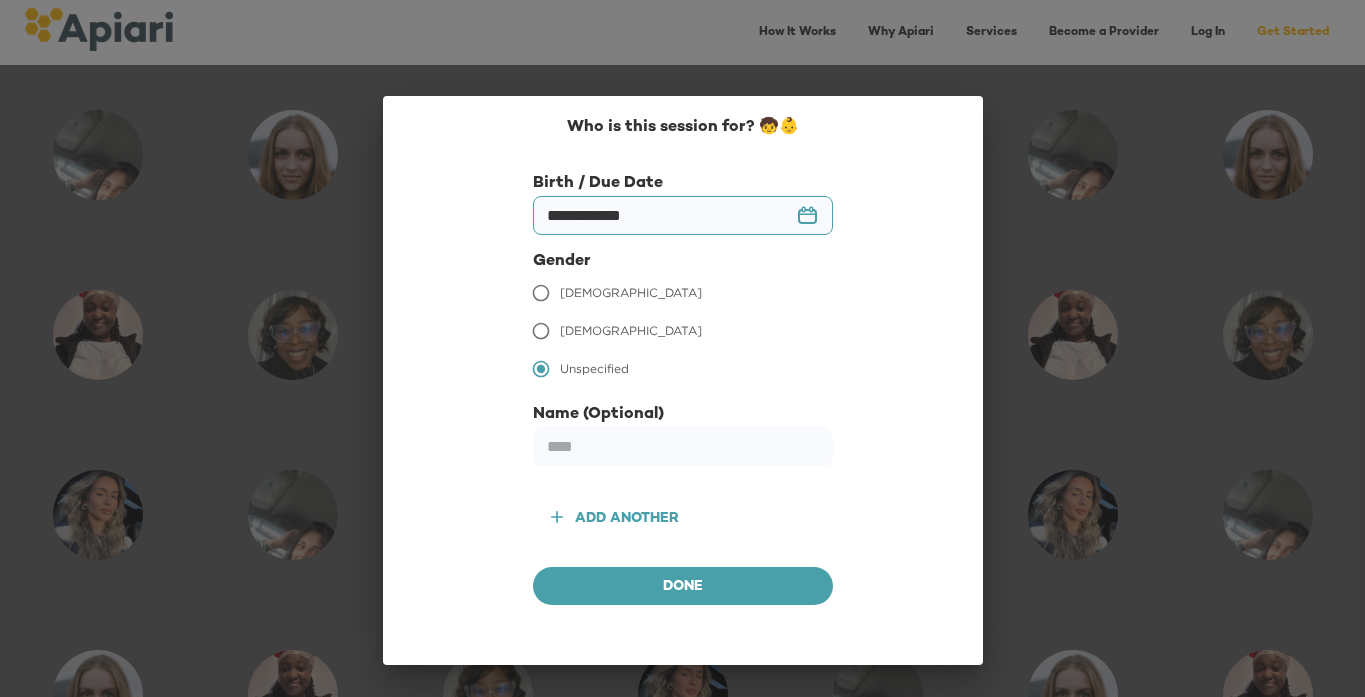 click on "**********" at bounding box center [683, 215] 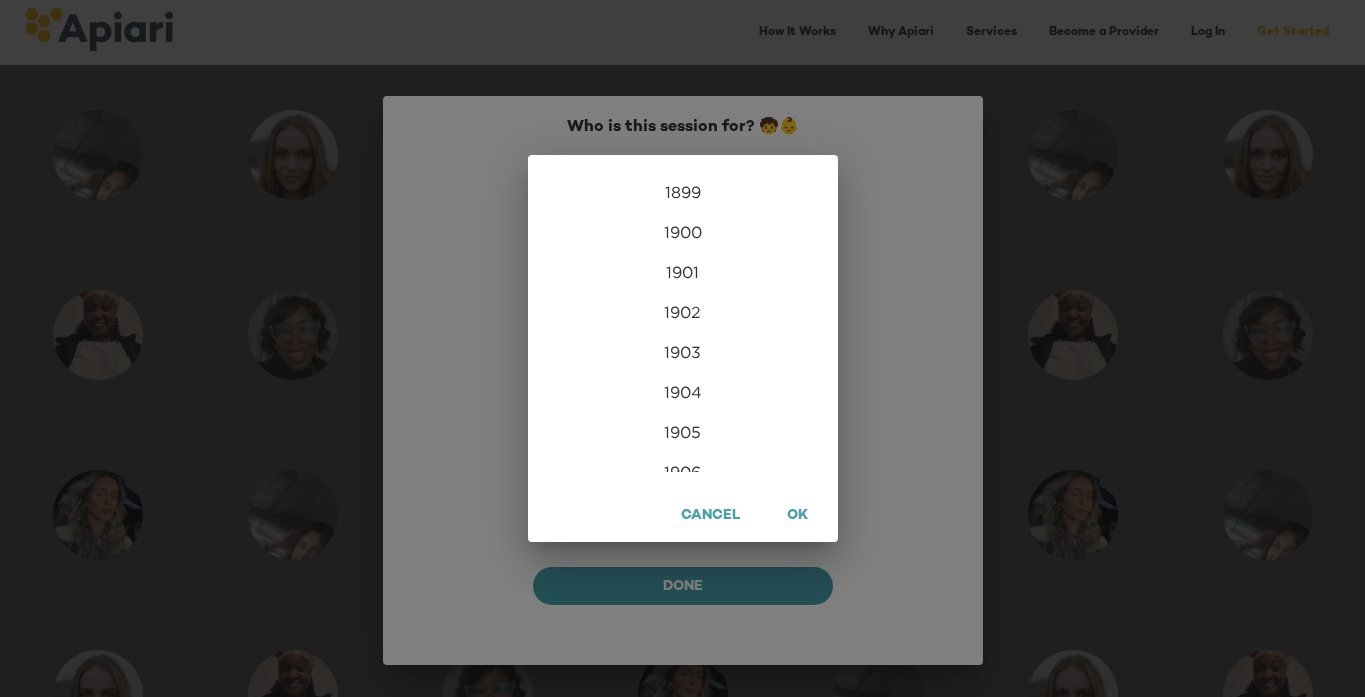 scroll, scrollTop: 4840, scrollLeft: 0, axis: vertical 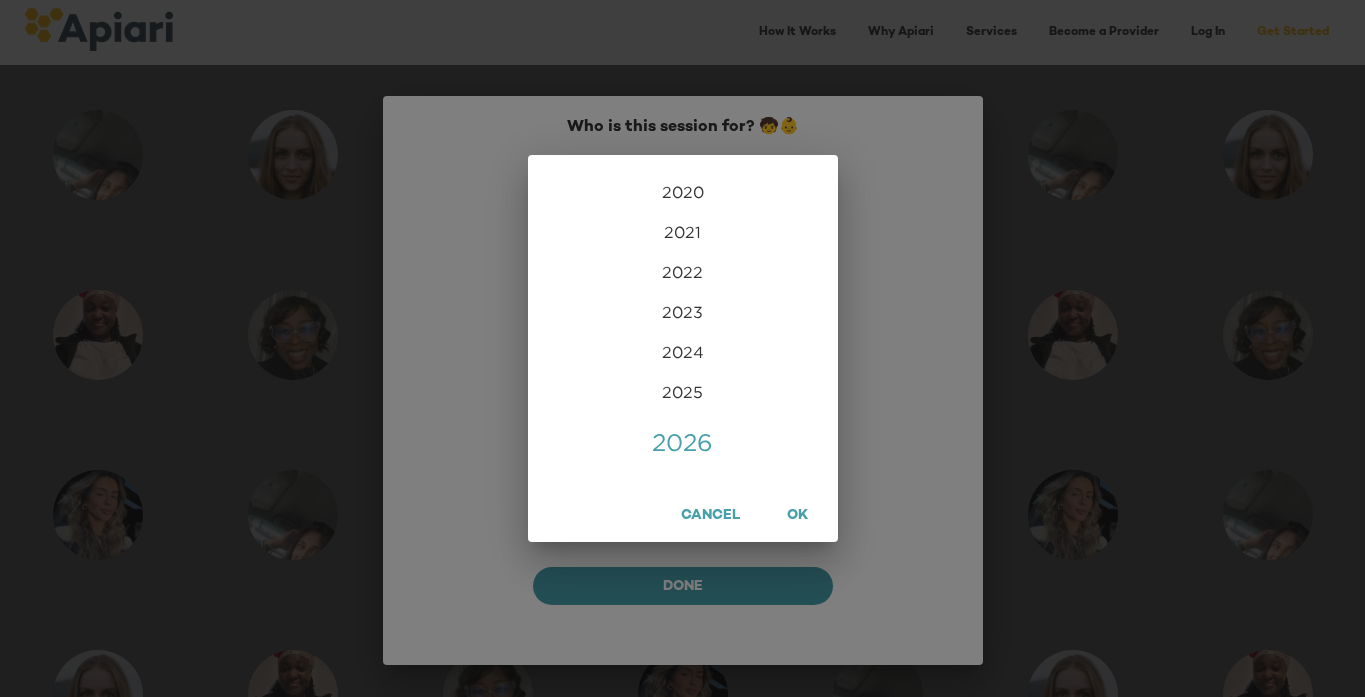 click on "1899 1900 1901 1902 1903 1904 1905 1906 1907 1908 1909 1910 1911 1912 1913 1914 1915 1916 1917 1918 1919 1920 1921 1922 1923 1924 1925 1926 1927 1928 1929 1930 1931 1932 1933 1934 1935 1936 1937 1938 1939 1940 1941 1942 1943 1944 1945 1946 1947 1948 1949 1950 1951 1952 1953 1954 1955 1956 1957 1958 1959 1960 1961 1962 1963 1964 1965 1966 1967 1968 1969 1970 1971 1972 1973 1974 1975 1976 1977 1978 1979 1980 1981 1982 1983 1984 1985 1986 1987 1988 1989 1990 1991 1992 1993 1994 1995 1996 1997 1998 1999 2000 2001 2002 2003 2004 2005 2006 2007 2008 2009 2010 2011 2012 2013 2014 2015 2016 2017 2018 2019 2020 2021 2022 2023 2024 2025 2026 Cancel OK" at bounding box center [682, 348] 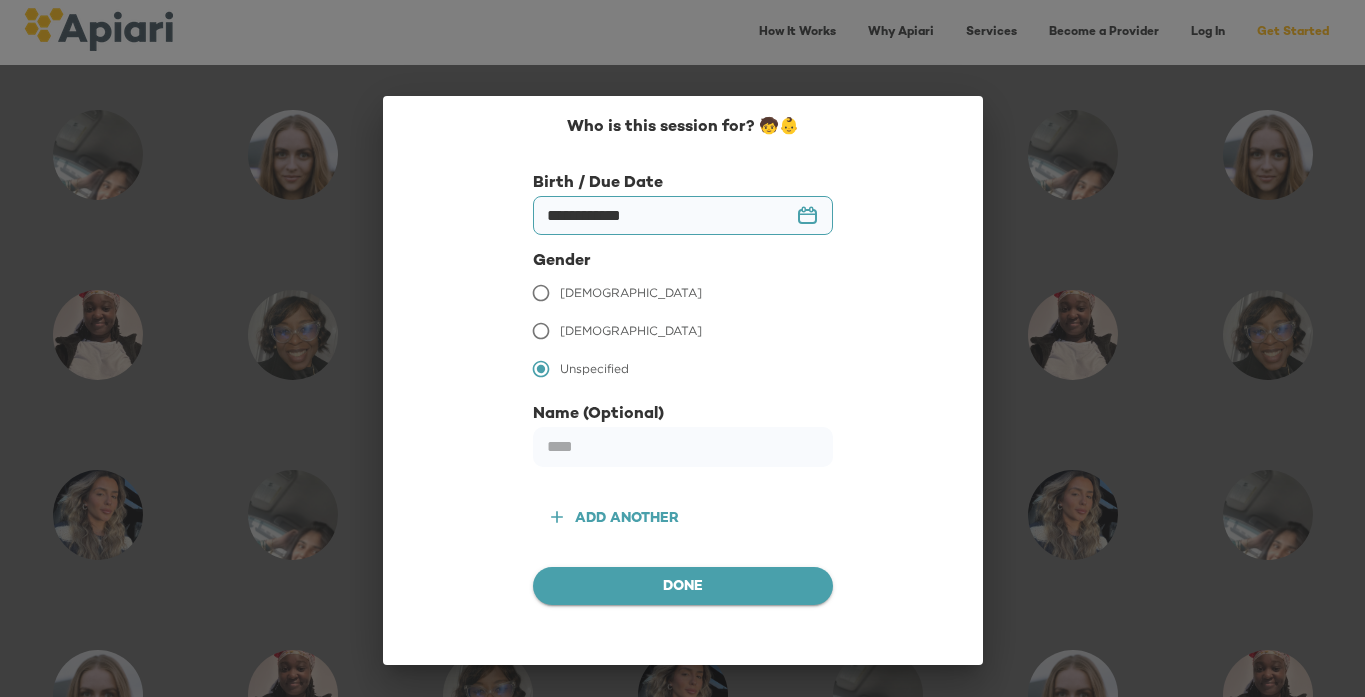 click on "Done" at bounding box center (683, 587) 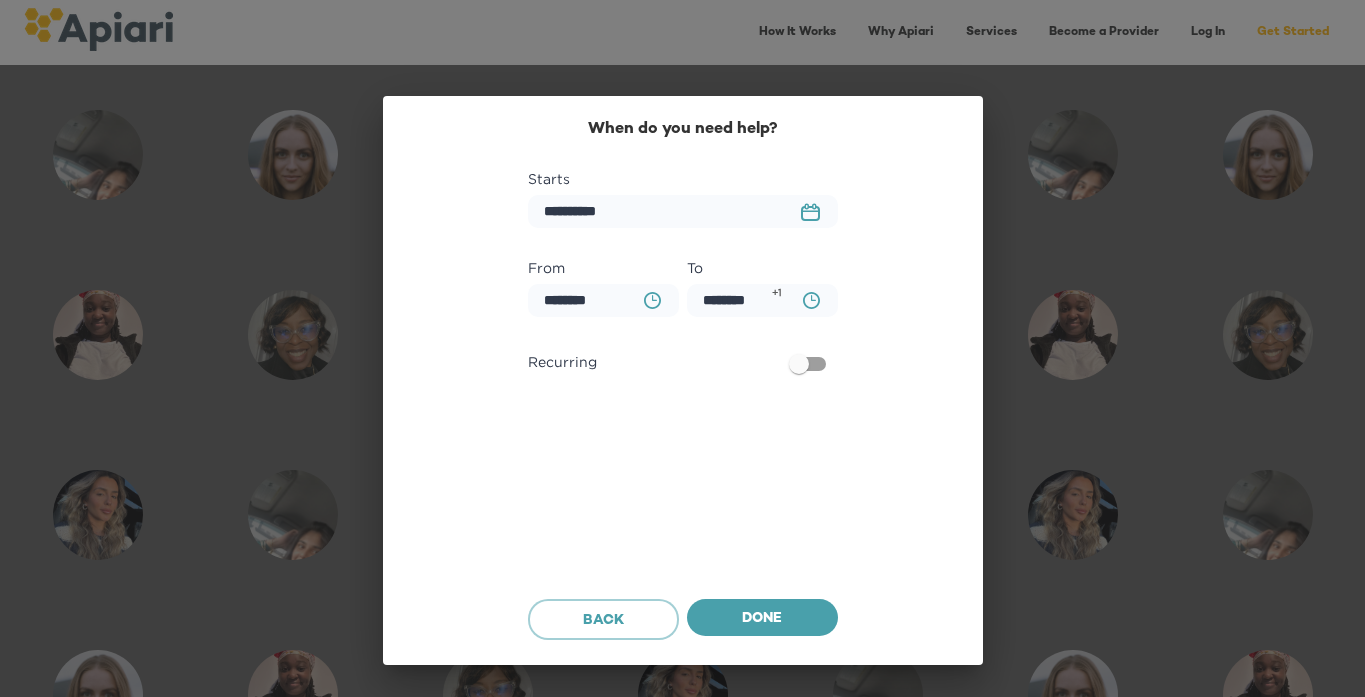 scroll, scrollTop: 933, scrollLeft: 0, axis: vertical 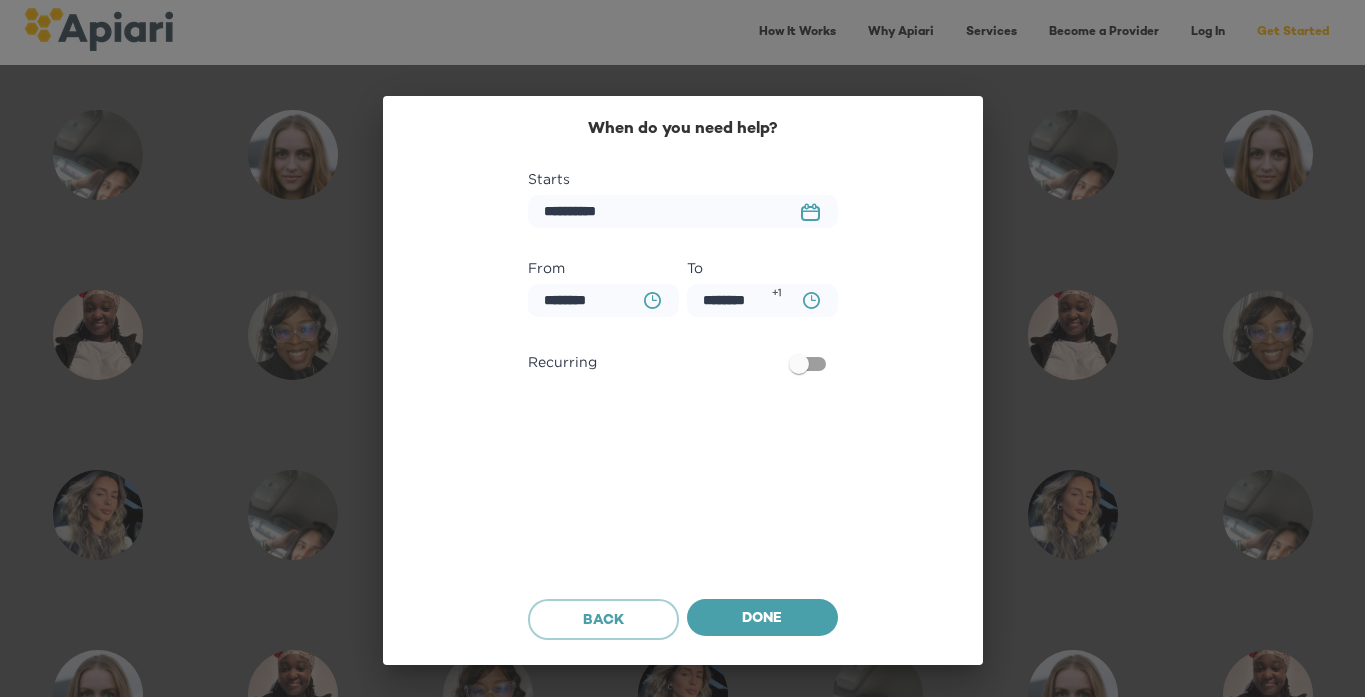 click on "23979DC4-A7E4-489C-88E7-37869341D308 Created with sketchtool." 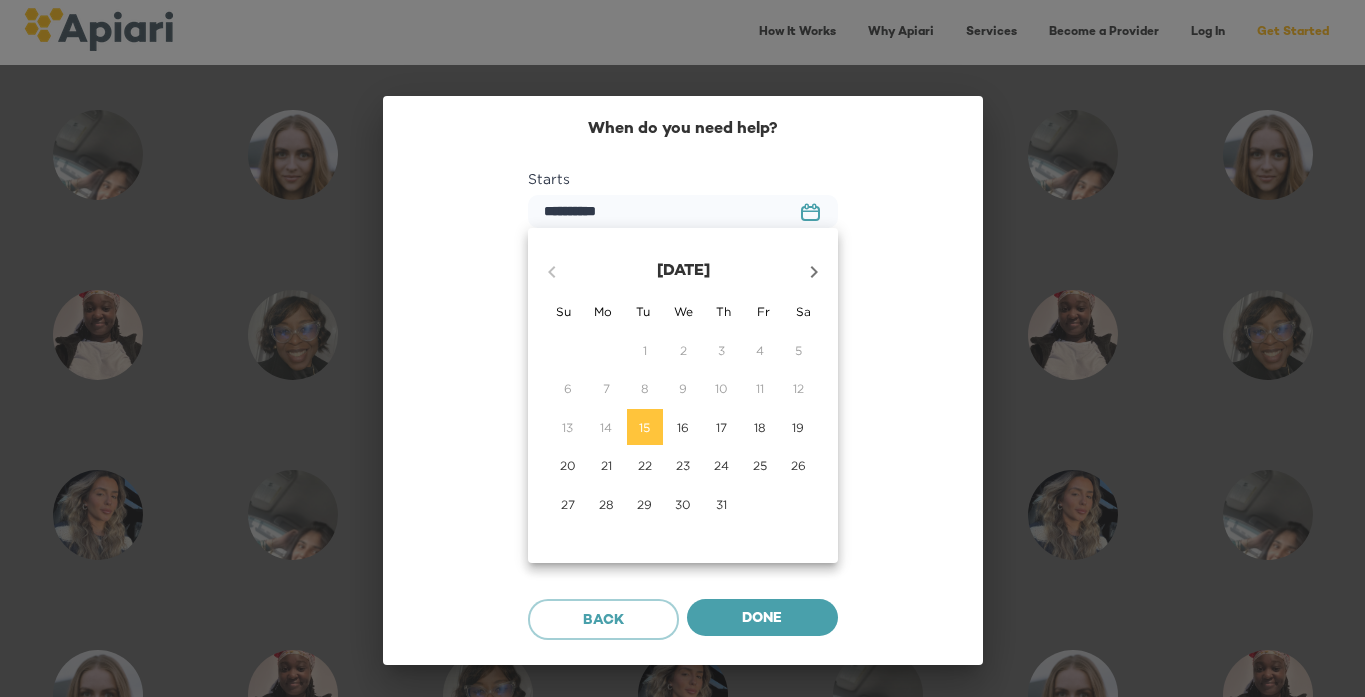 click 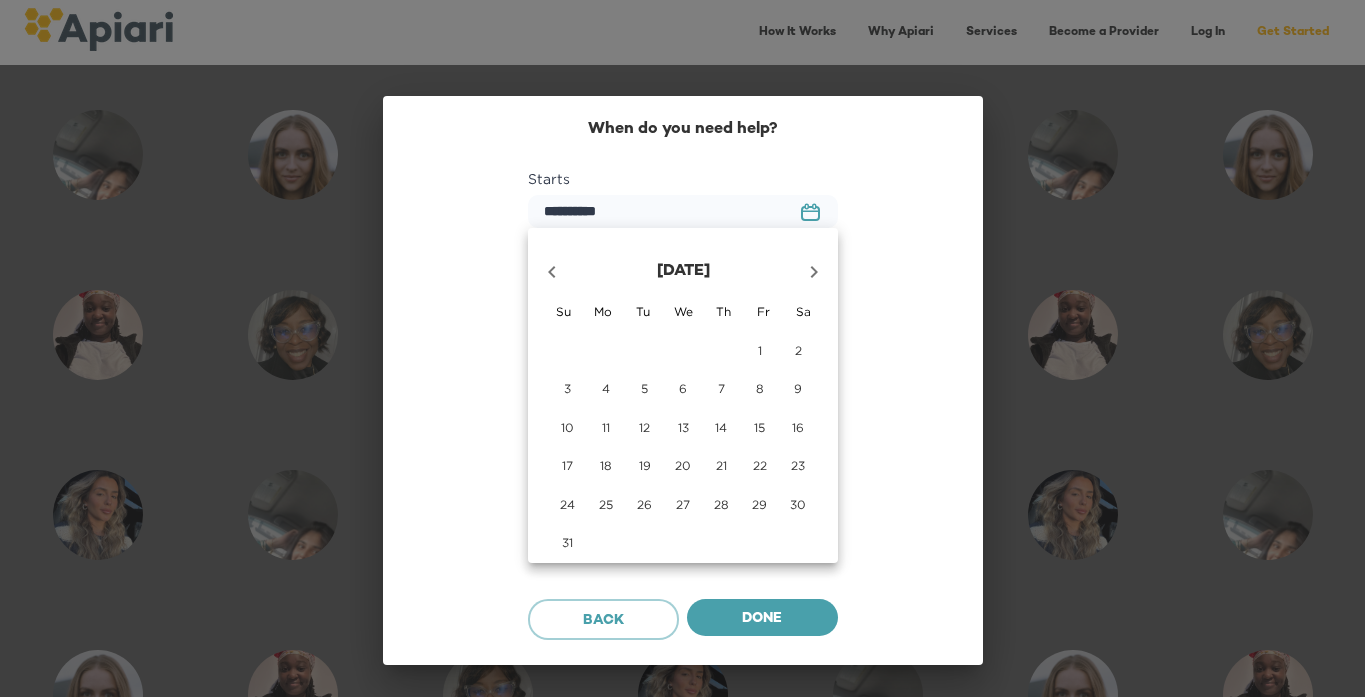 click 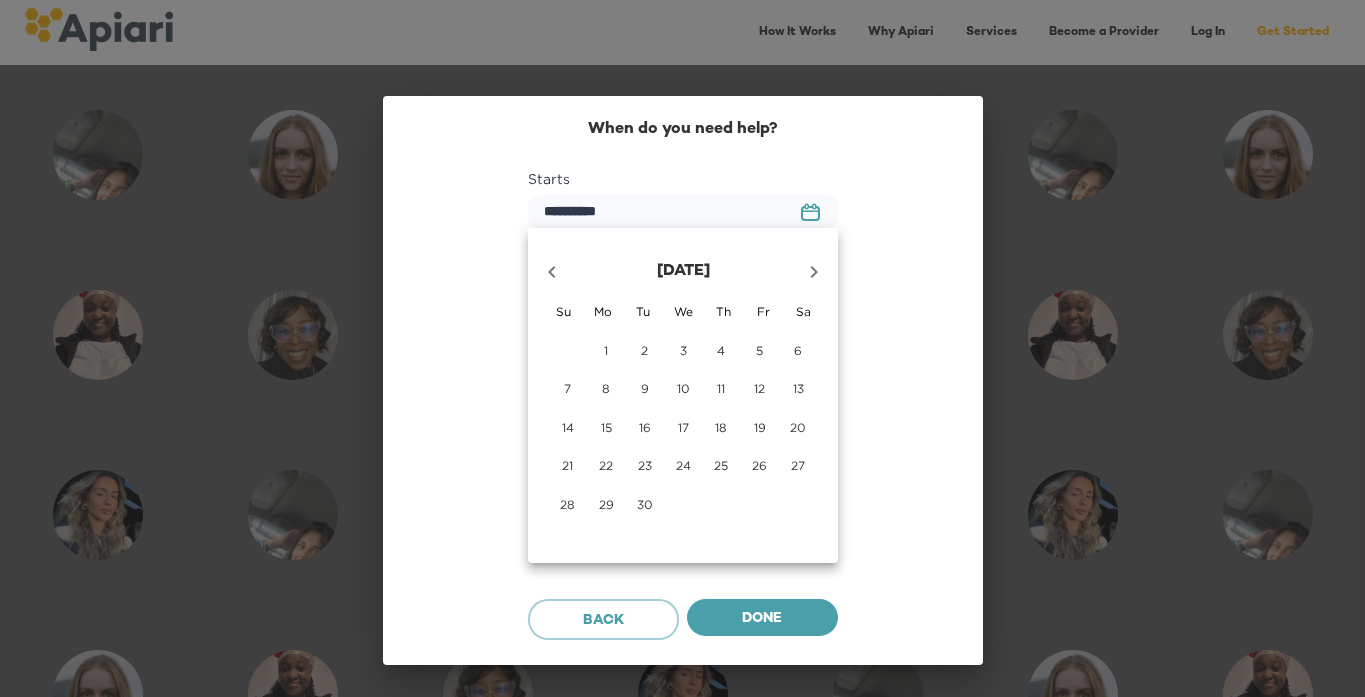 click 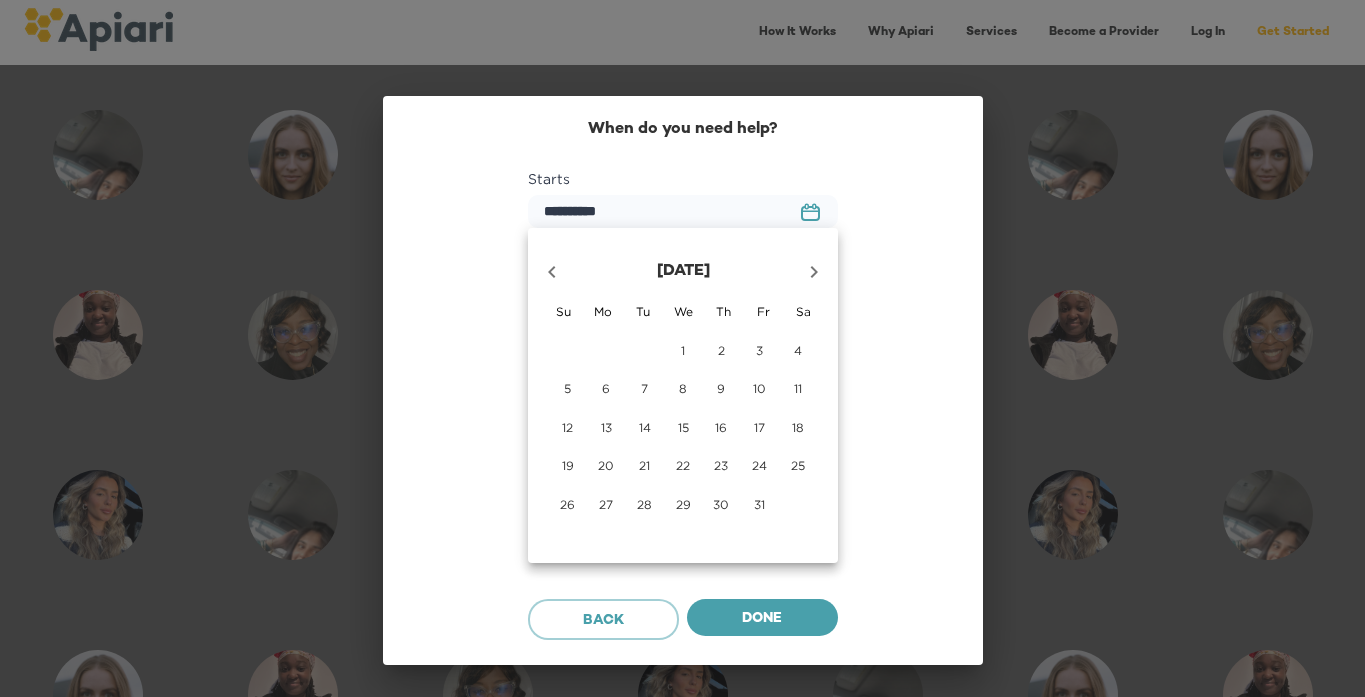 click 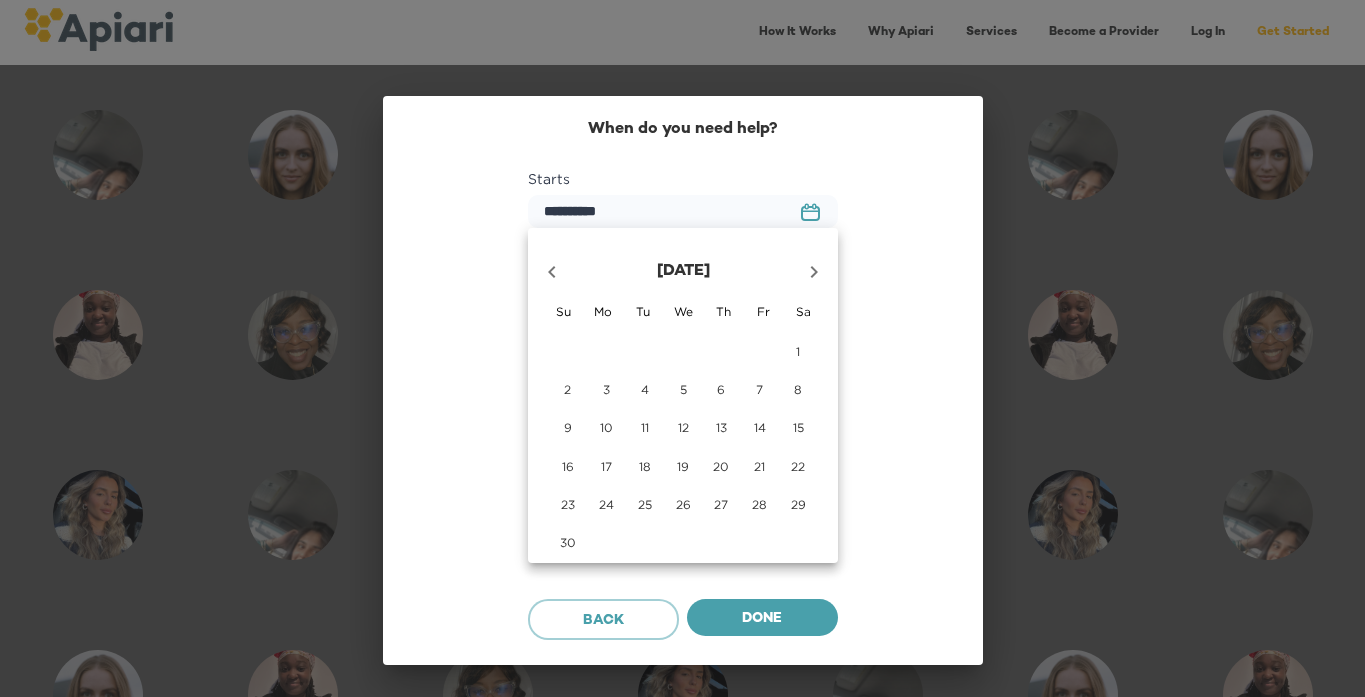 click 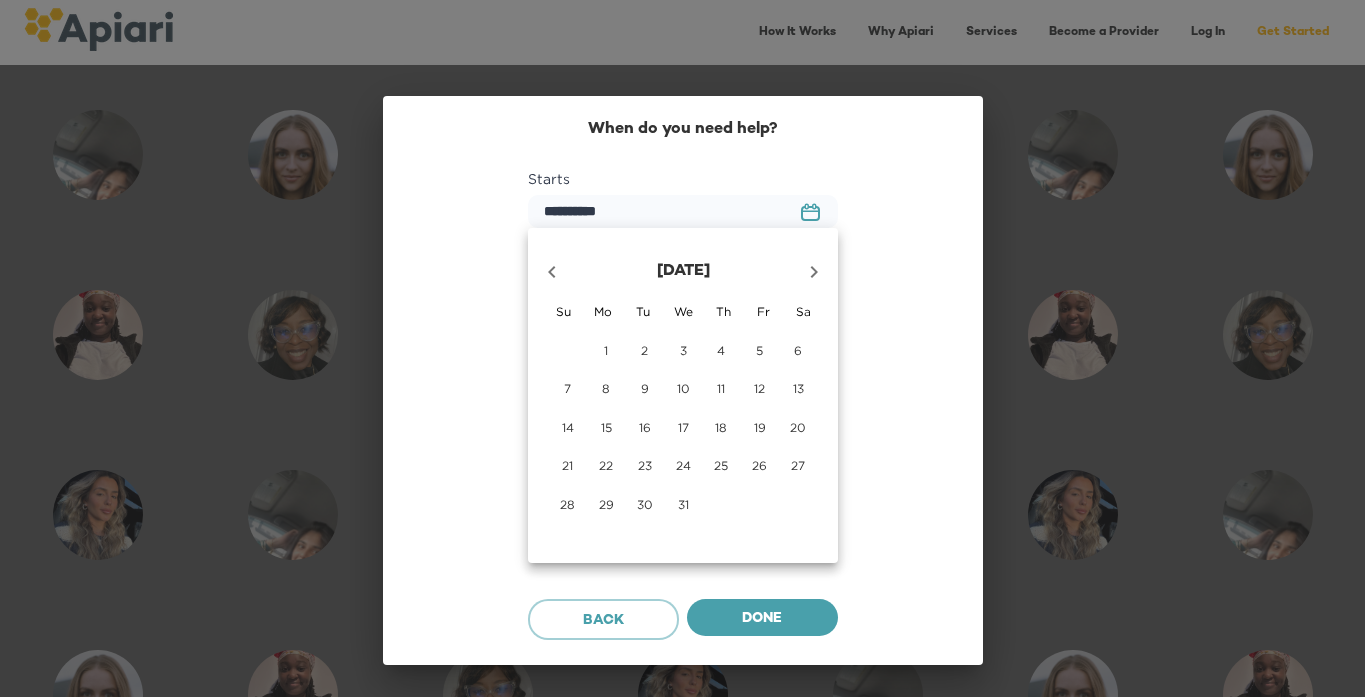 click 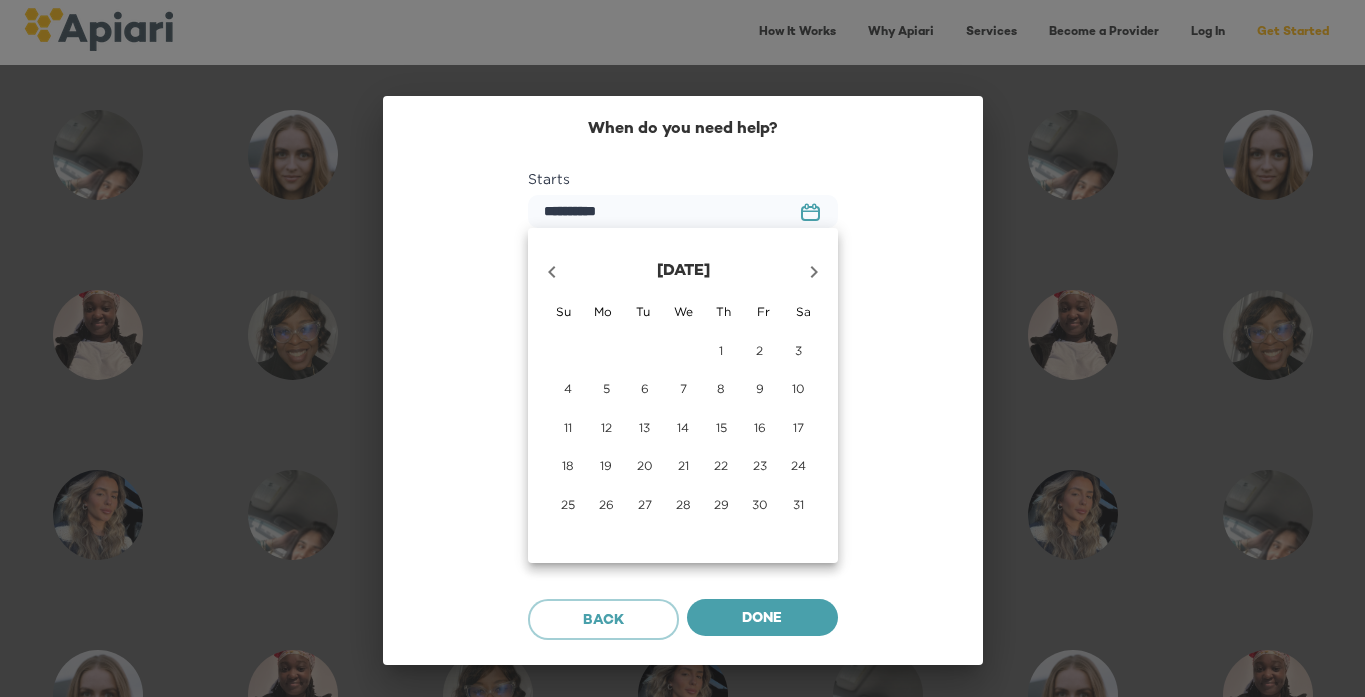 click on "14" at bounding box center [683, 427] 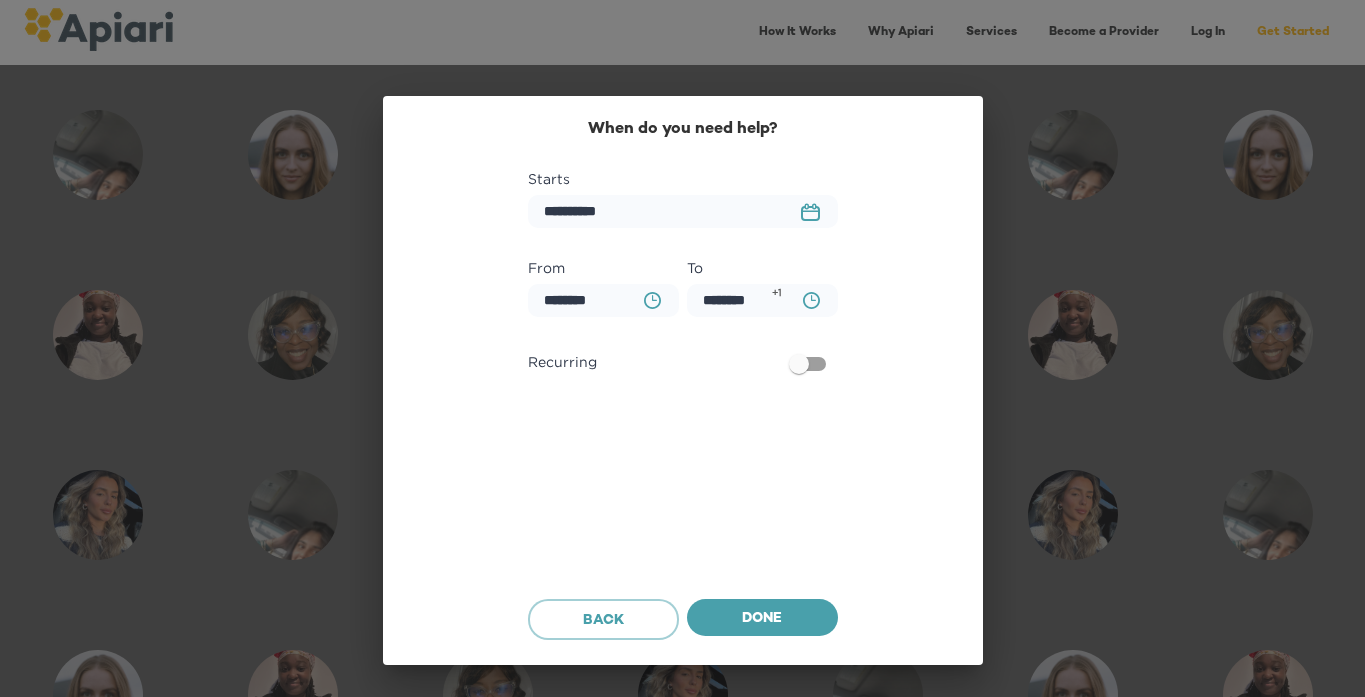 click on "**********" at bounding box center [683, 380] 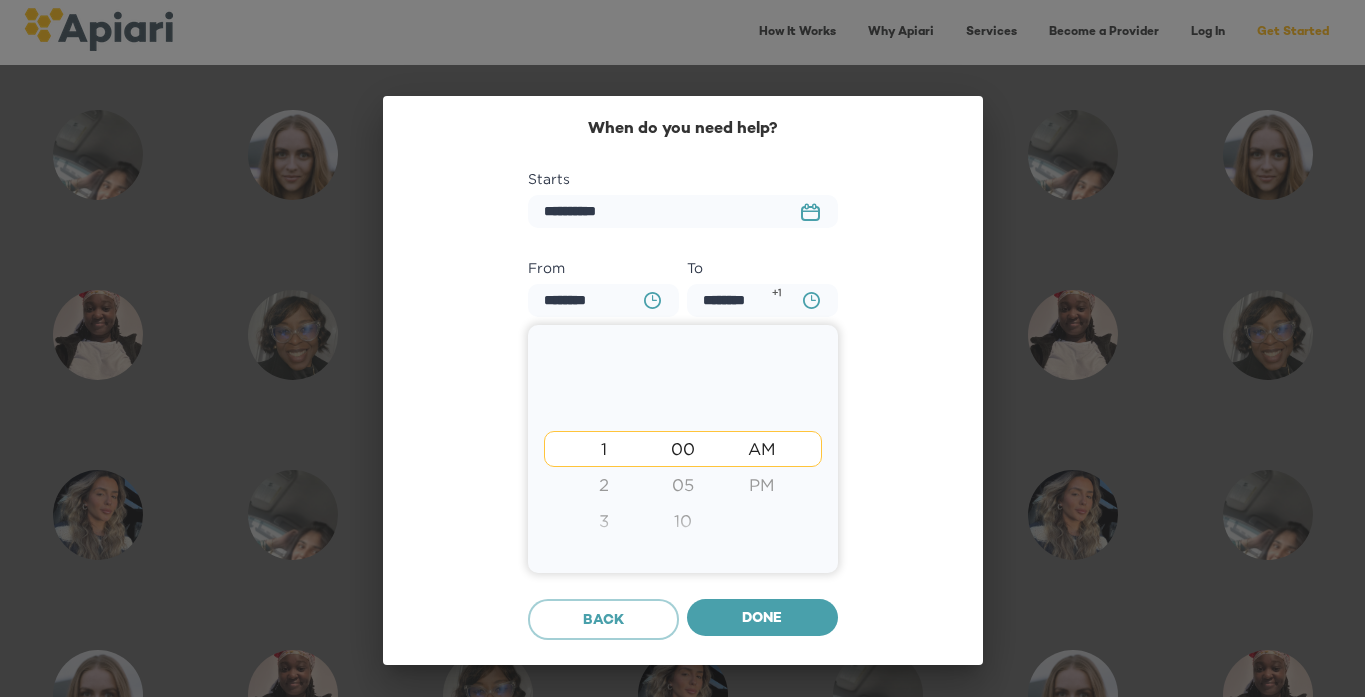 click at bounding box center (682, 348) 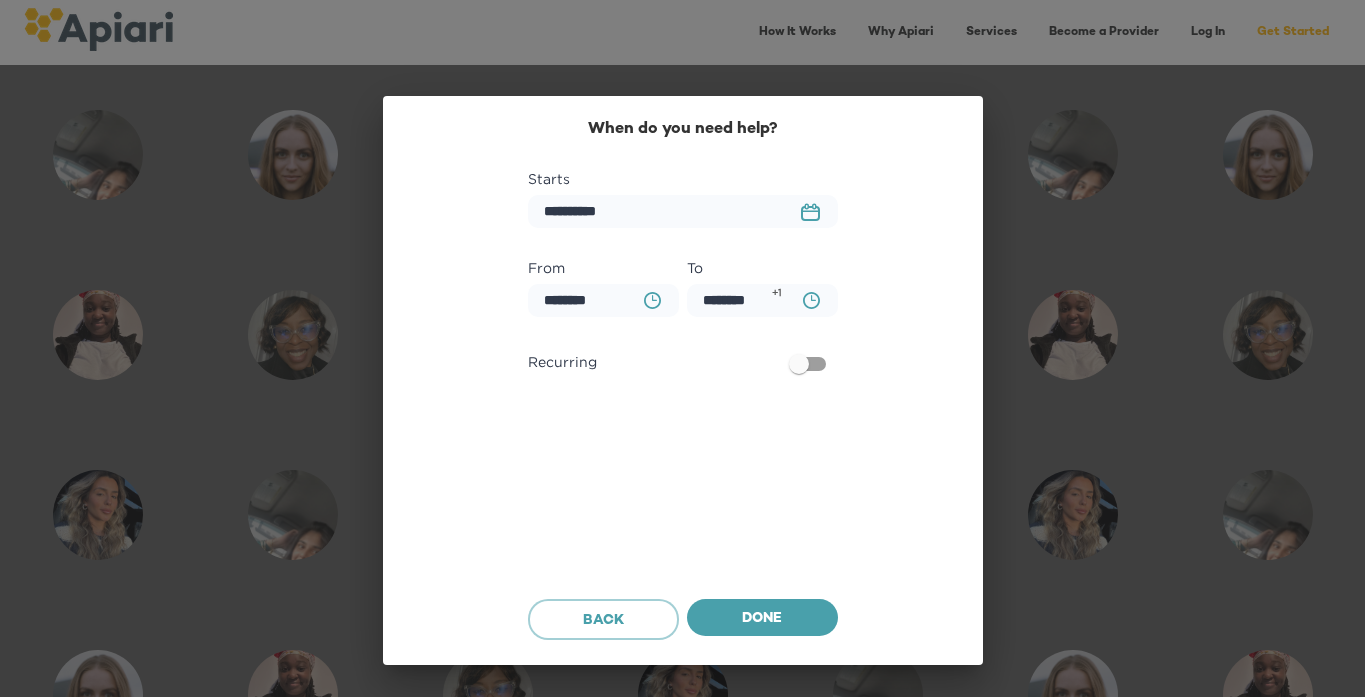 click on "BA0D2328-0349-4FFE-B945-982DA367CA30 Created with sketchtool." 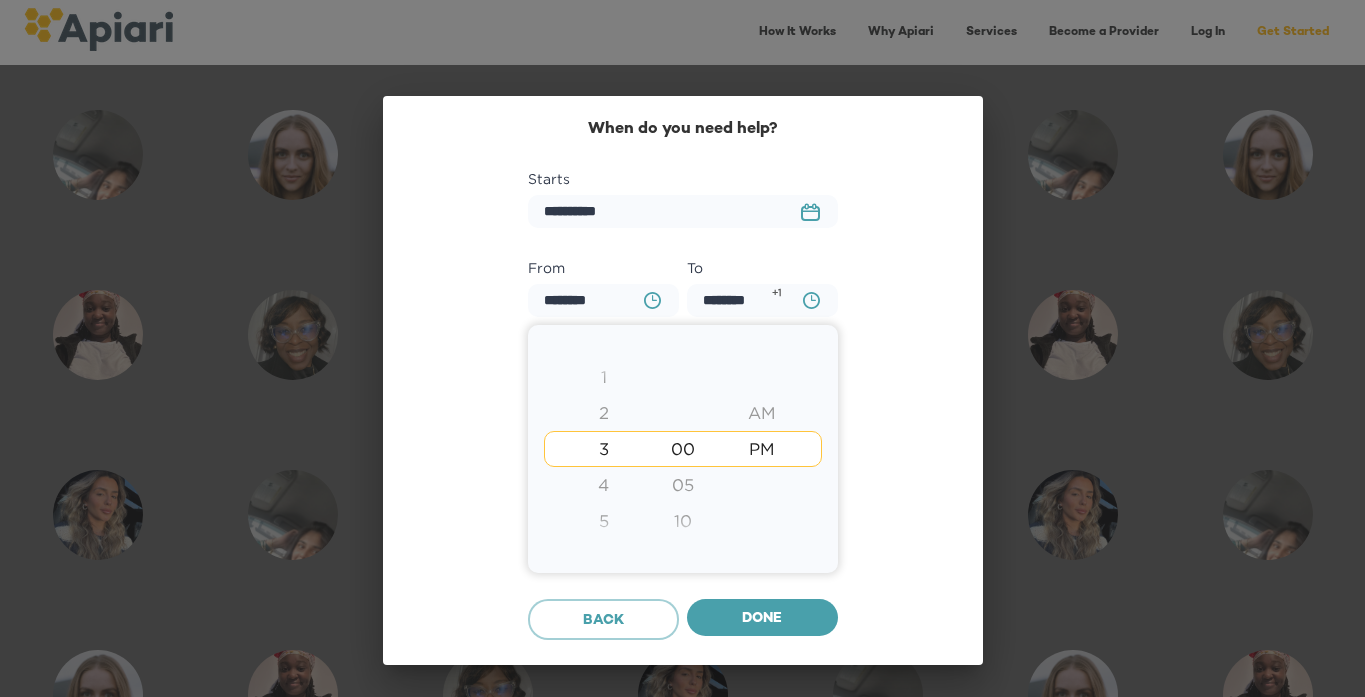 click on "5" at bounding box center [603, 521] 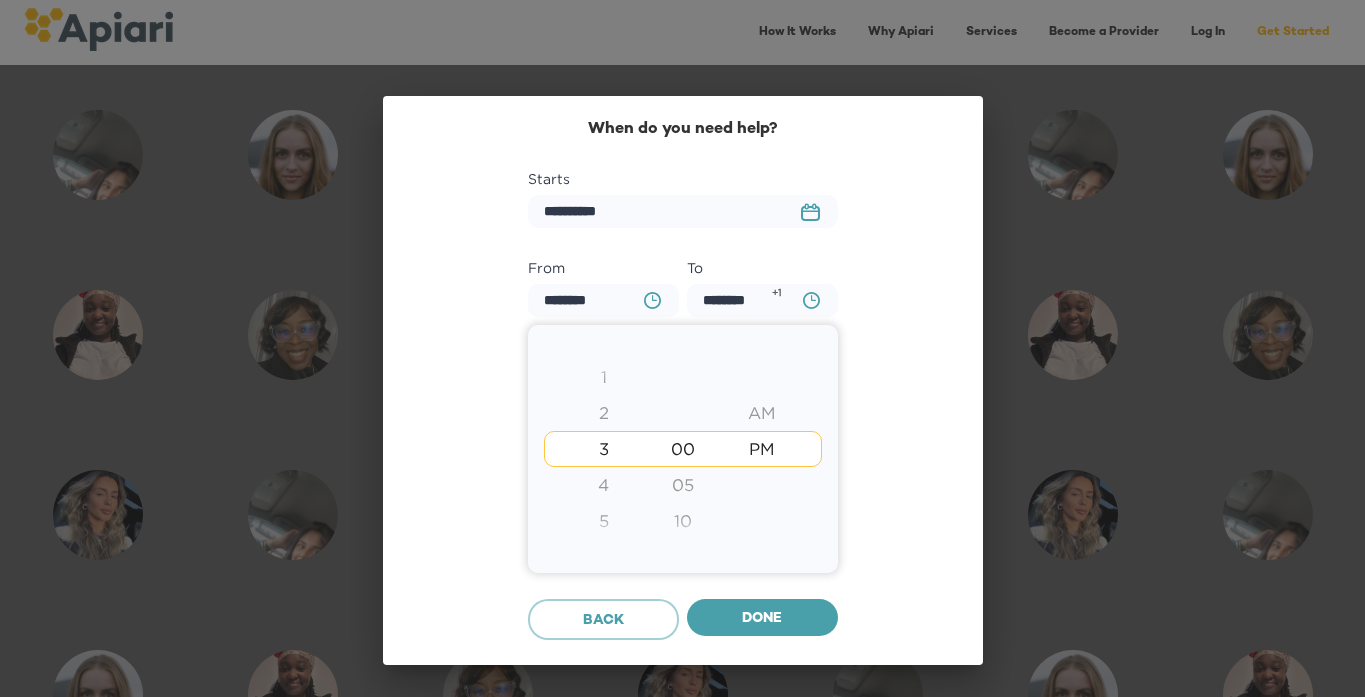 type on "********" 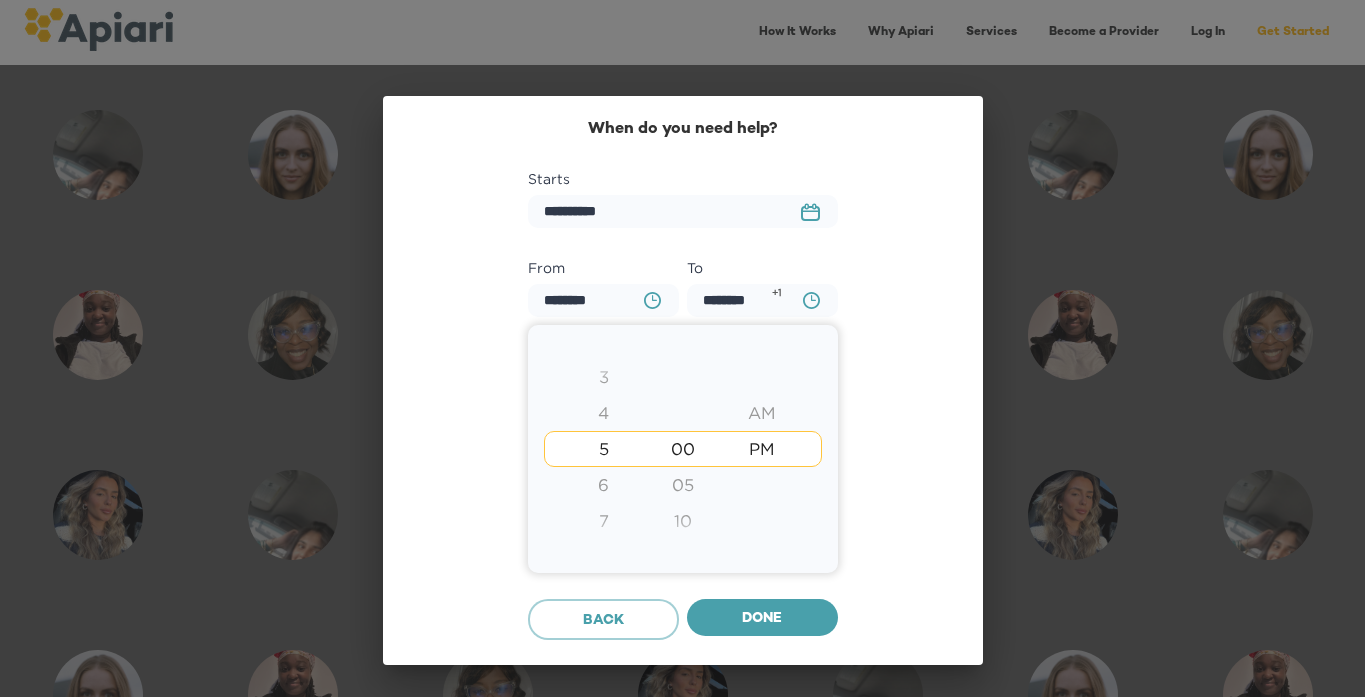 click on "7" at bounding box center [603, 521] 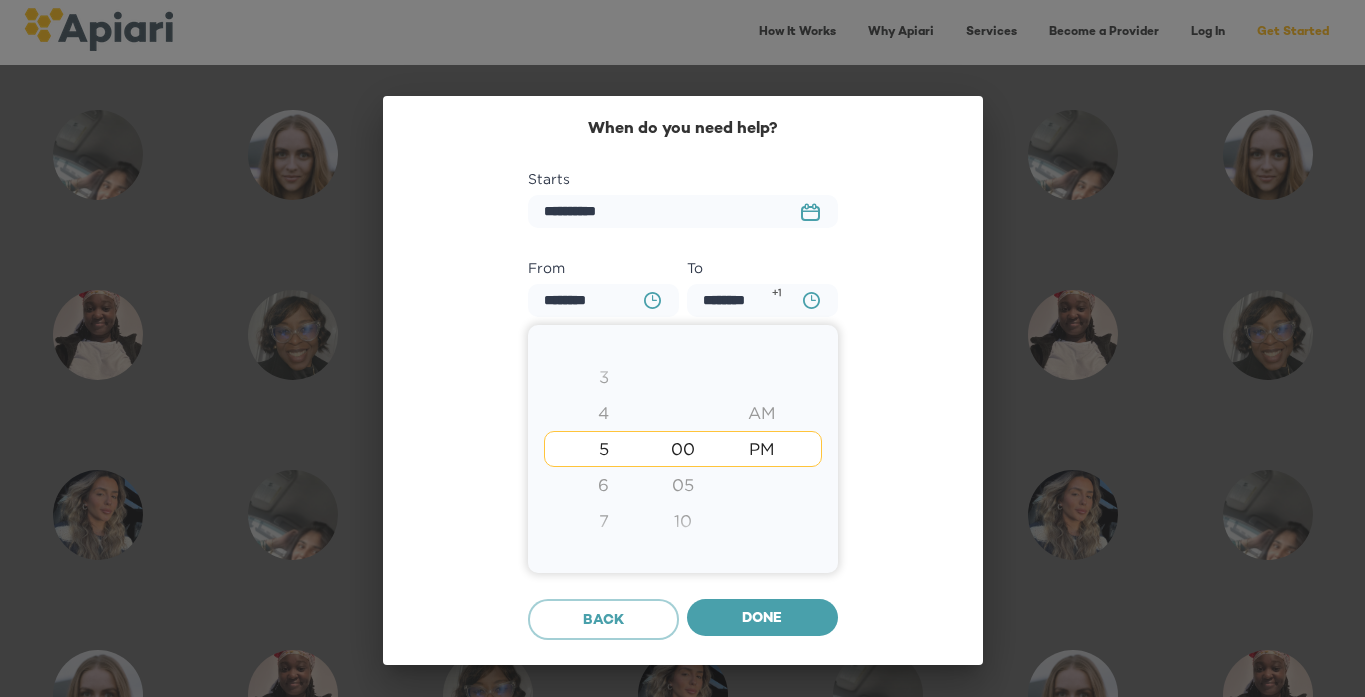 type on "********" 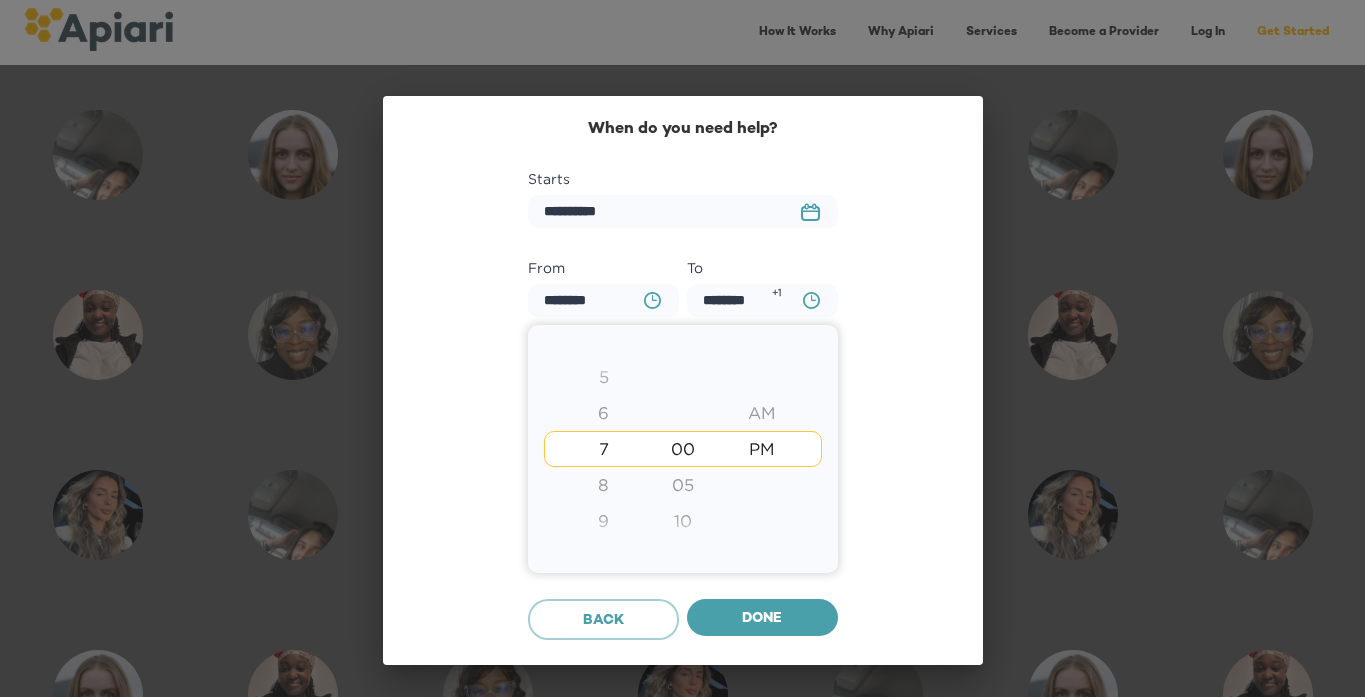 click on "8" at bounding box center [603, 485] 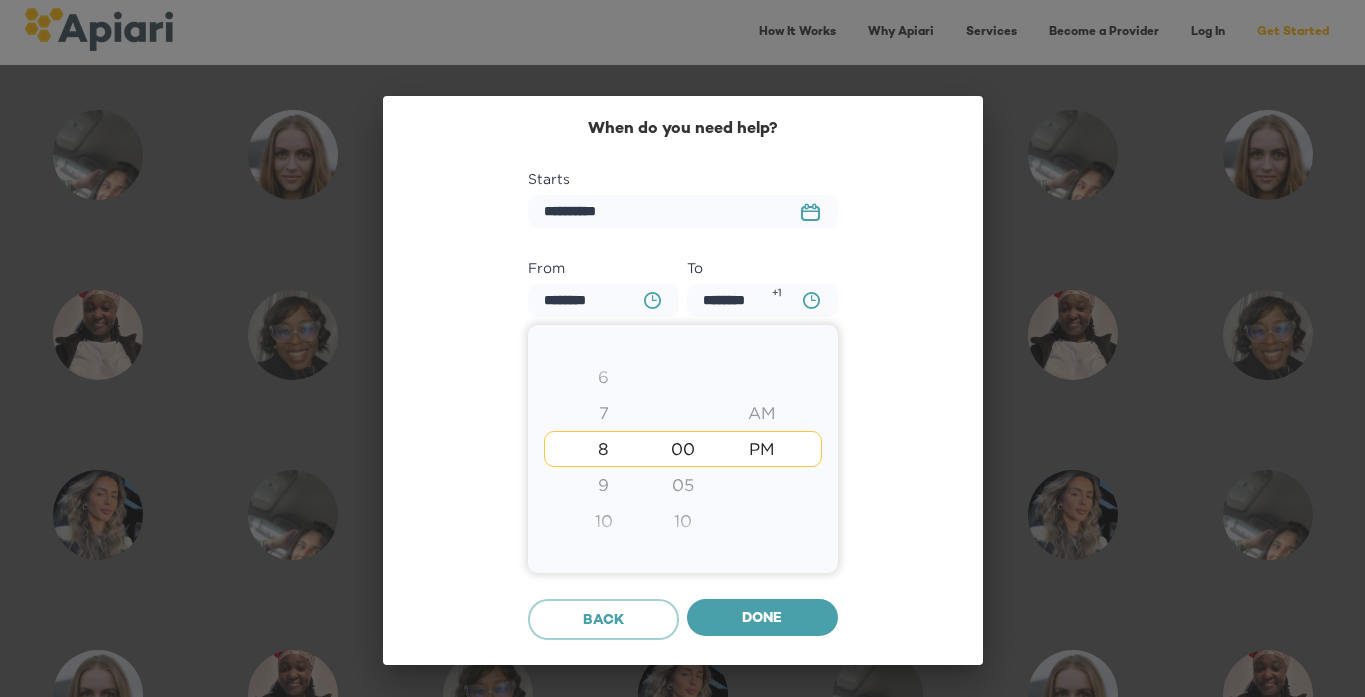 click on "AM" at bounding box center (762, 413) 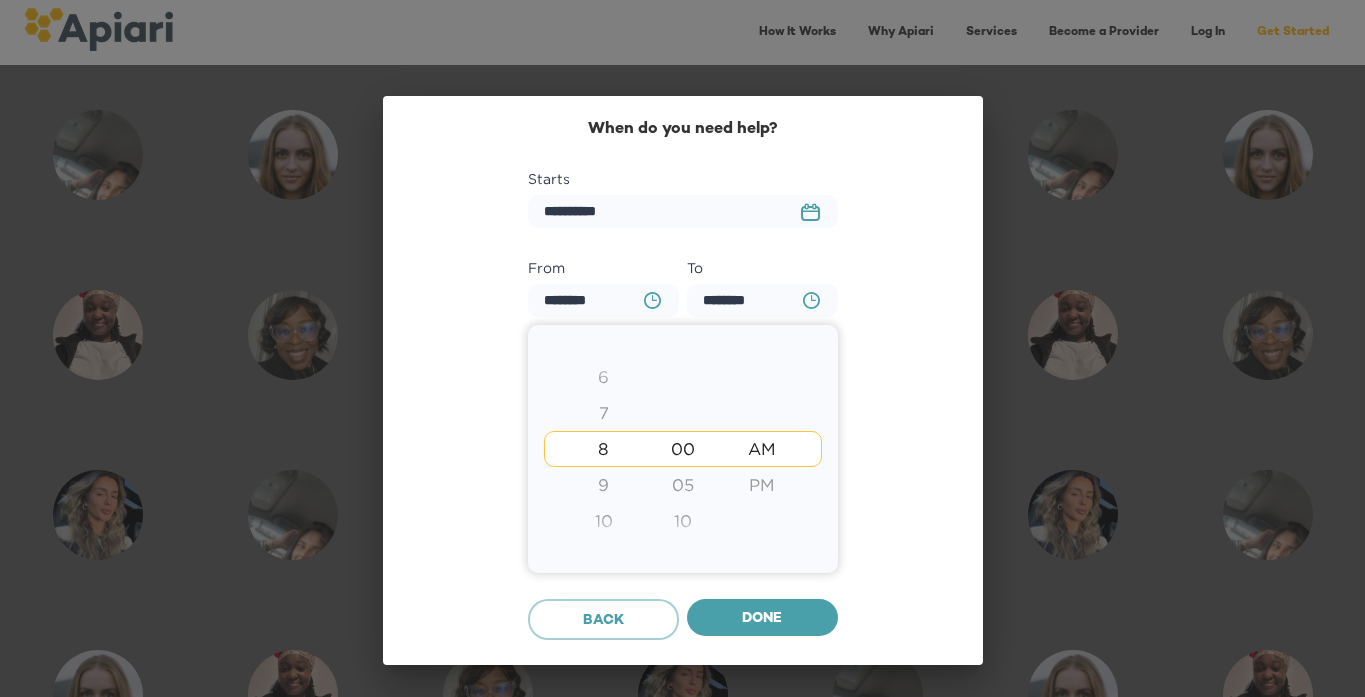 click at bounding box center (682, 348) 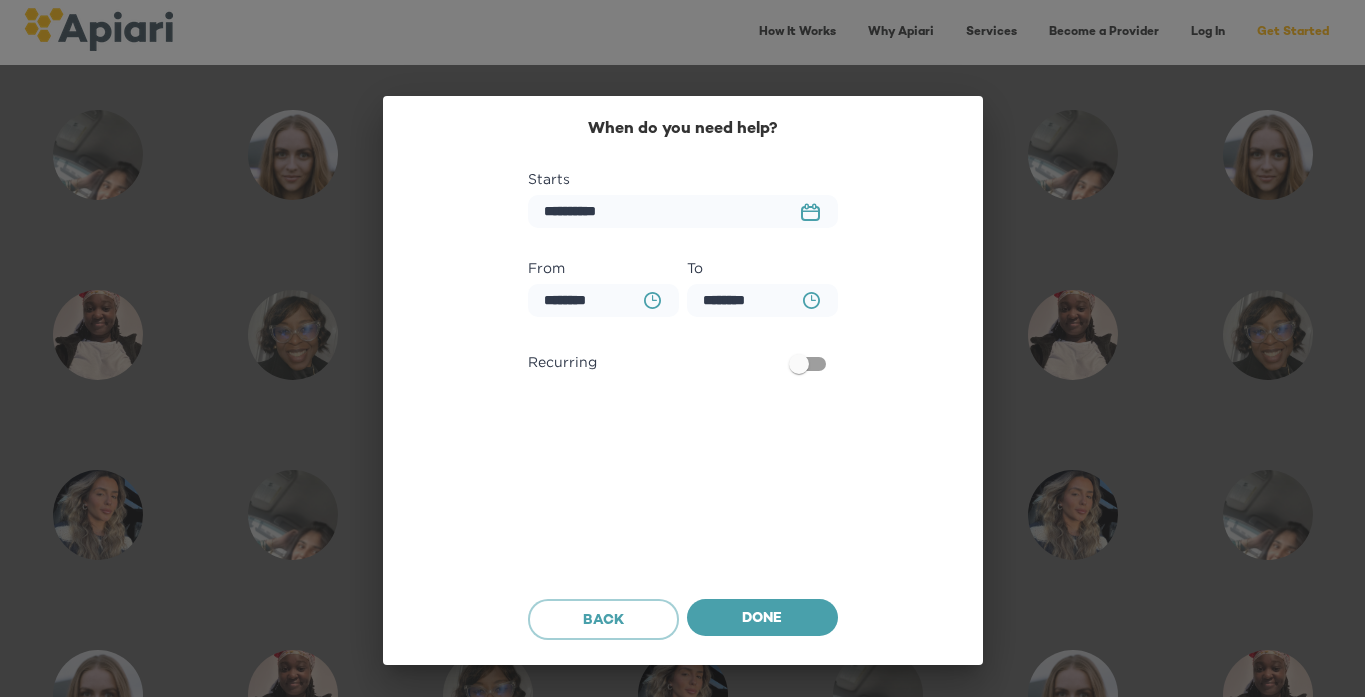 click on "**********" at bounding box center (683, 380) 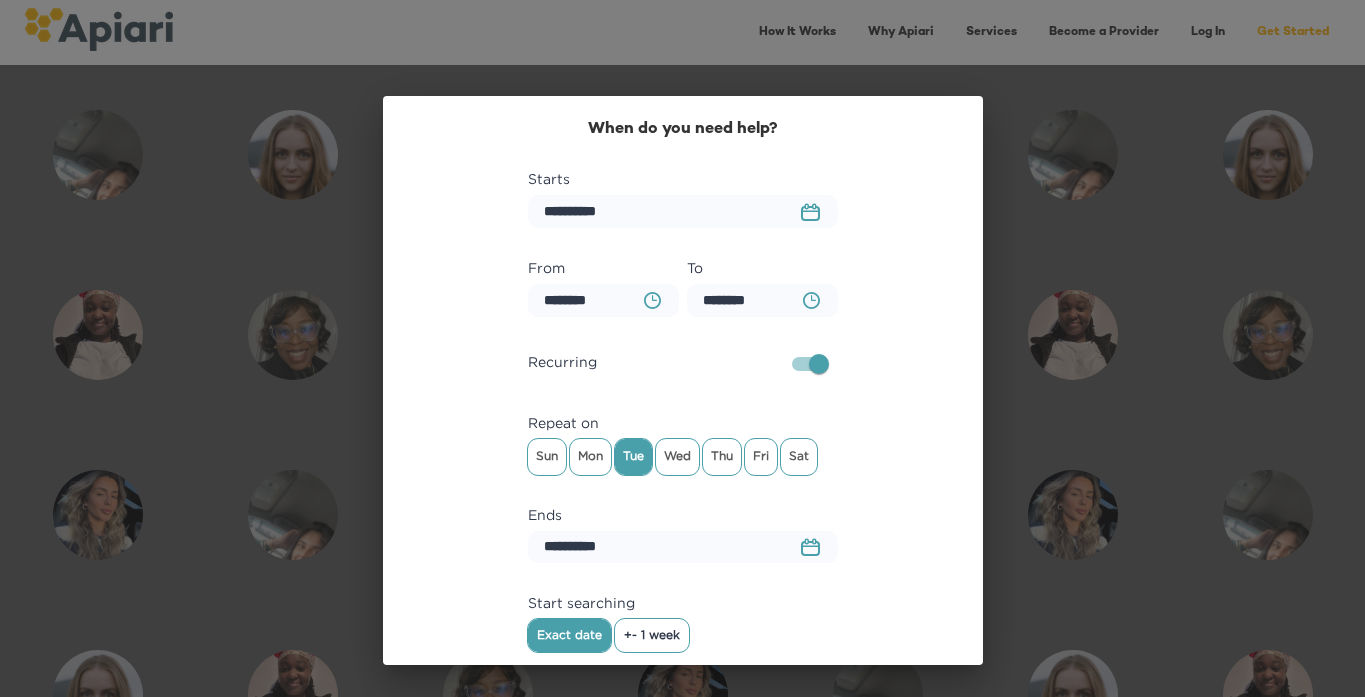 scroll, scrollTop: 64, scrollLeft: 0, axis: vertical 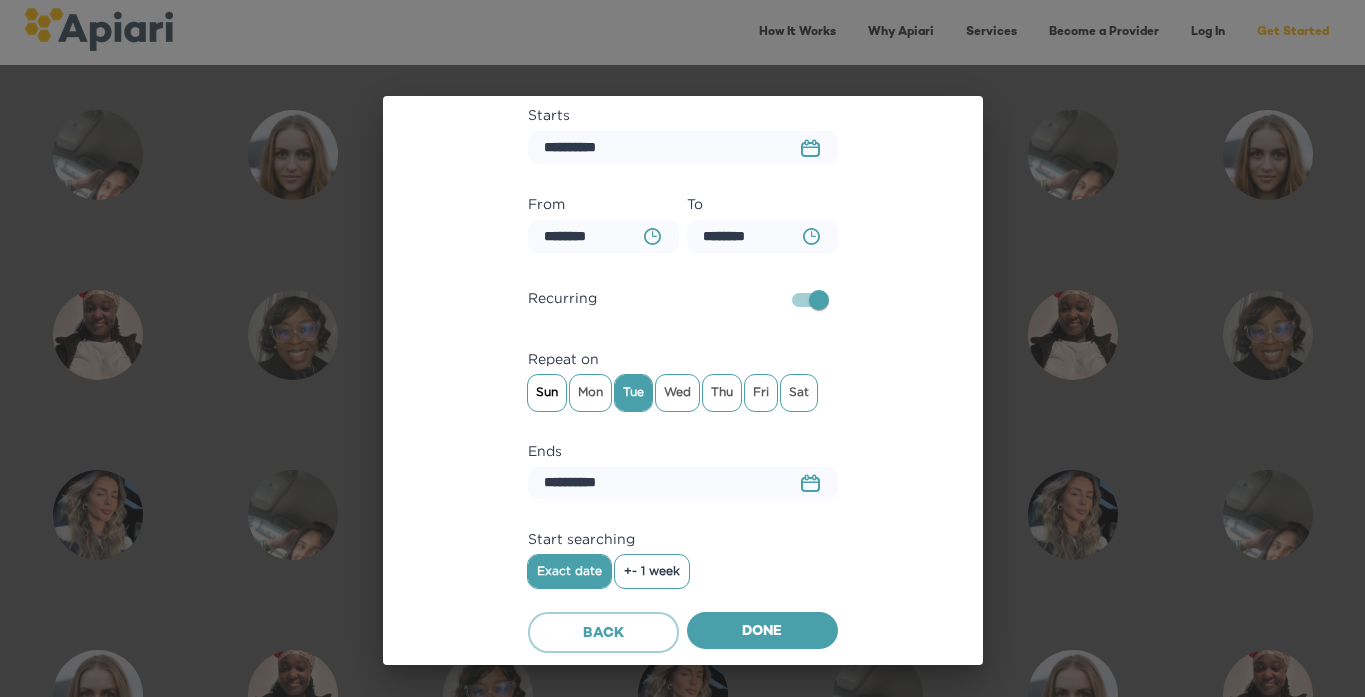 click on "Sun" at bounding box center (547, 392) 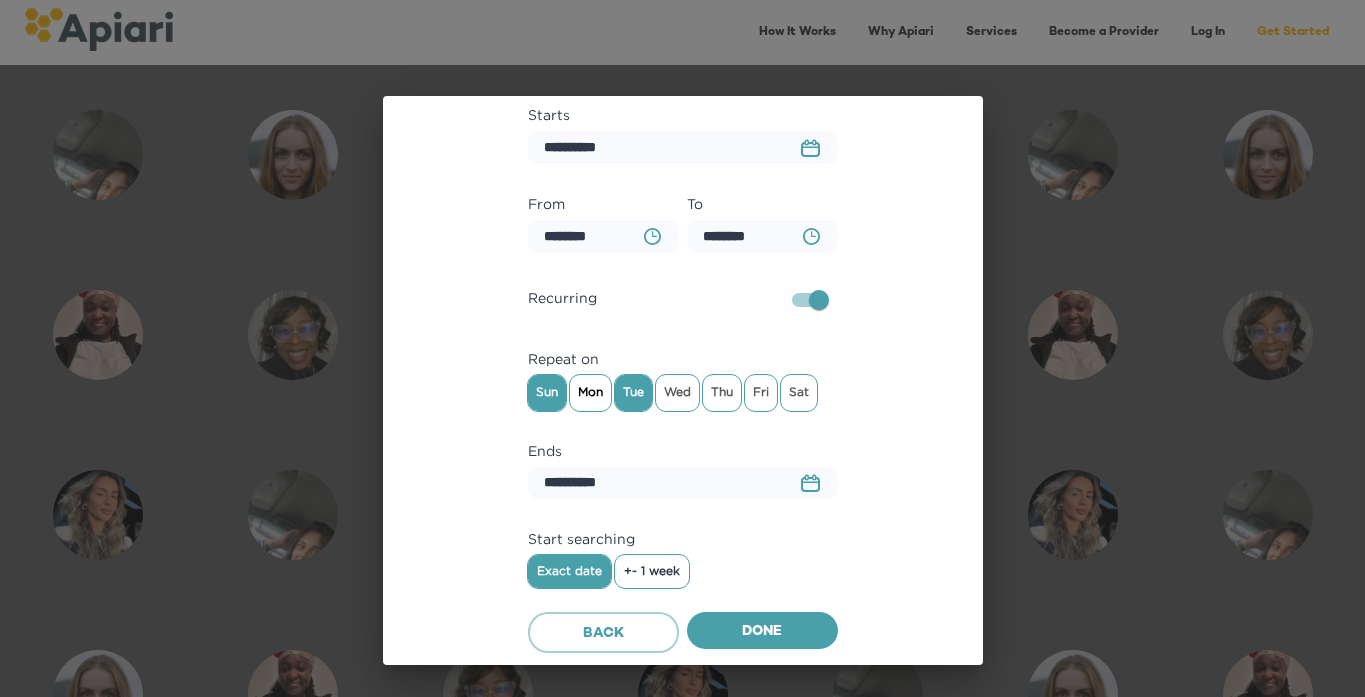 click on "Mon" at bounding box center [590, 392] 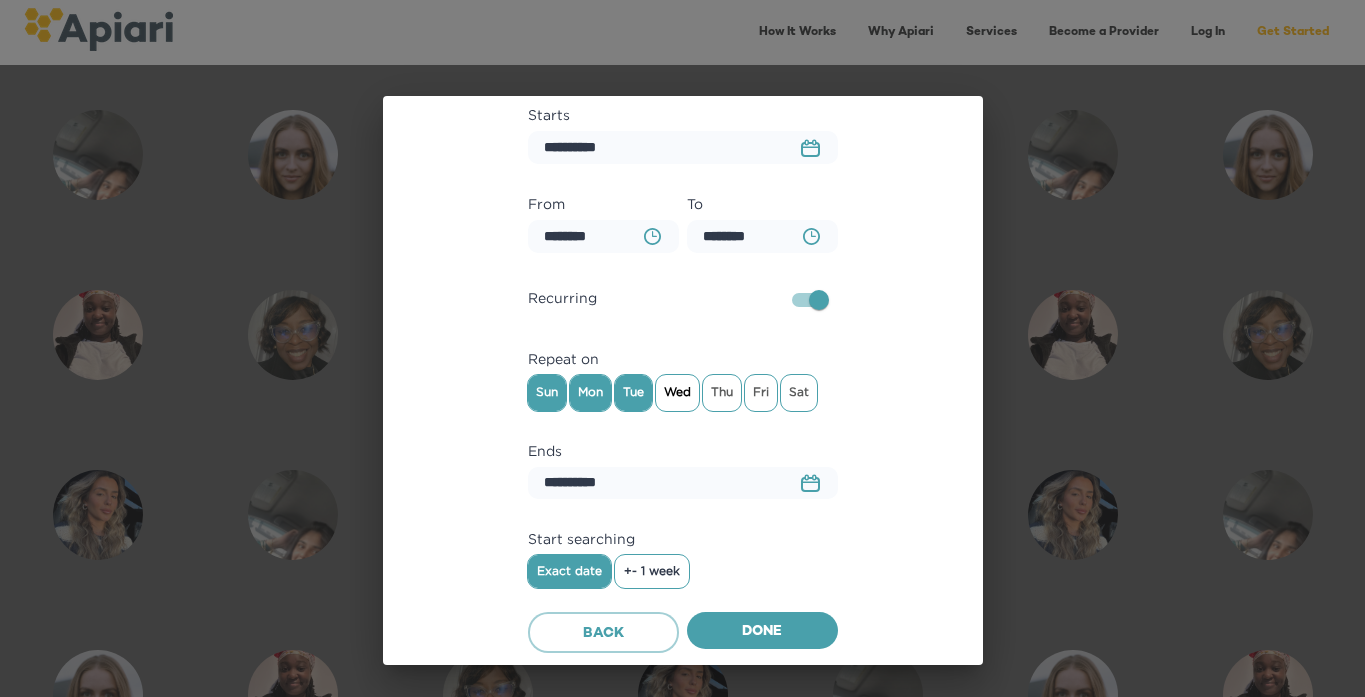 click on "Wed" at bounding box center (677, 392) 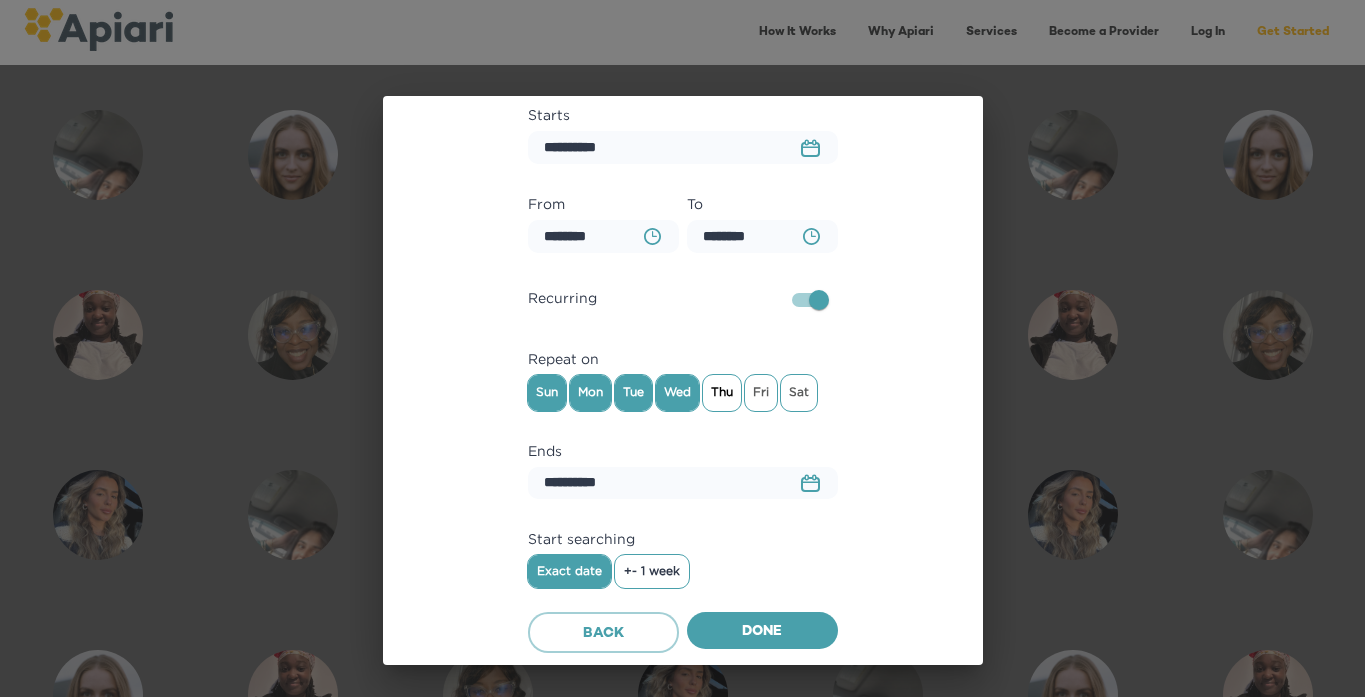 click on "Thu" at bounding box center [722, 392] 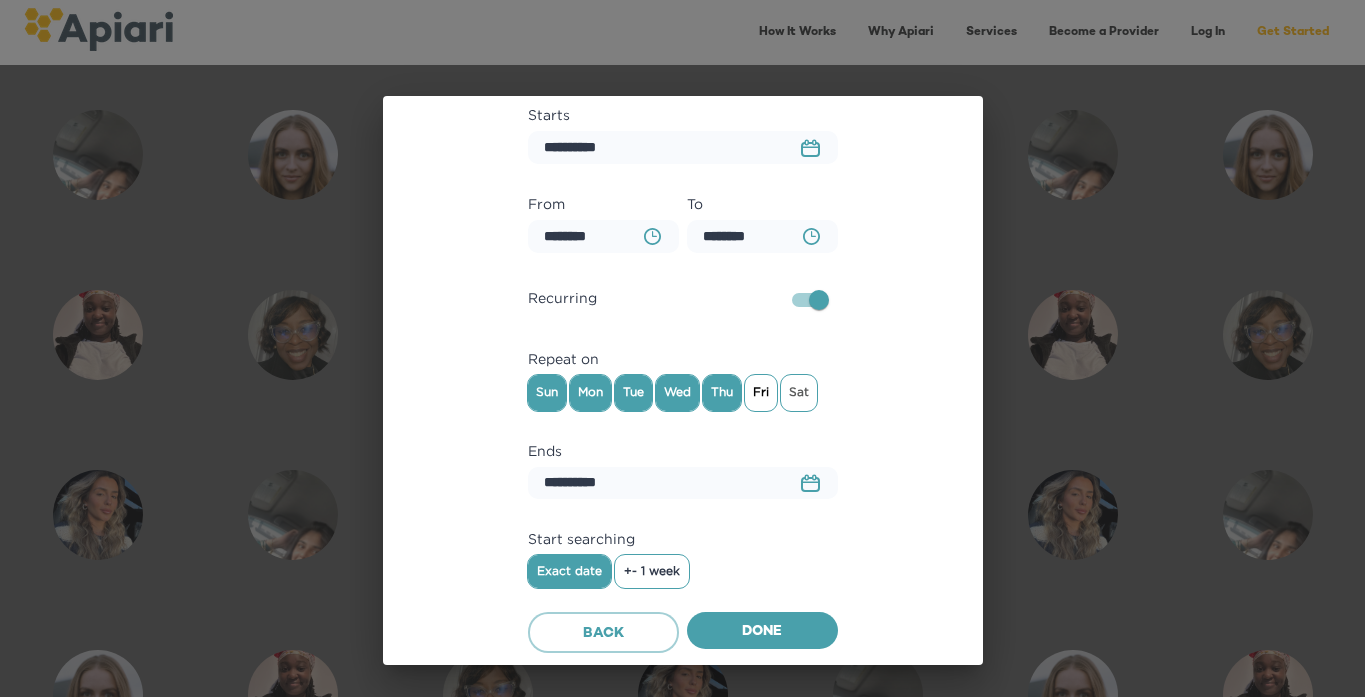 click on "Fri" at bounding box center (761, 392) 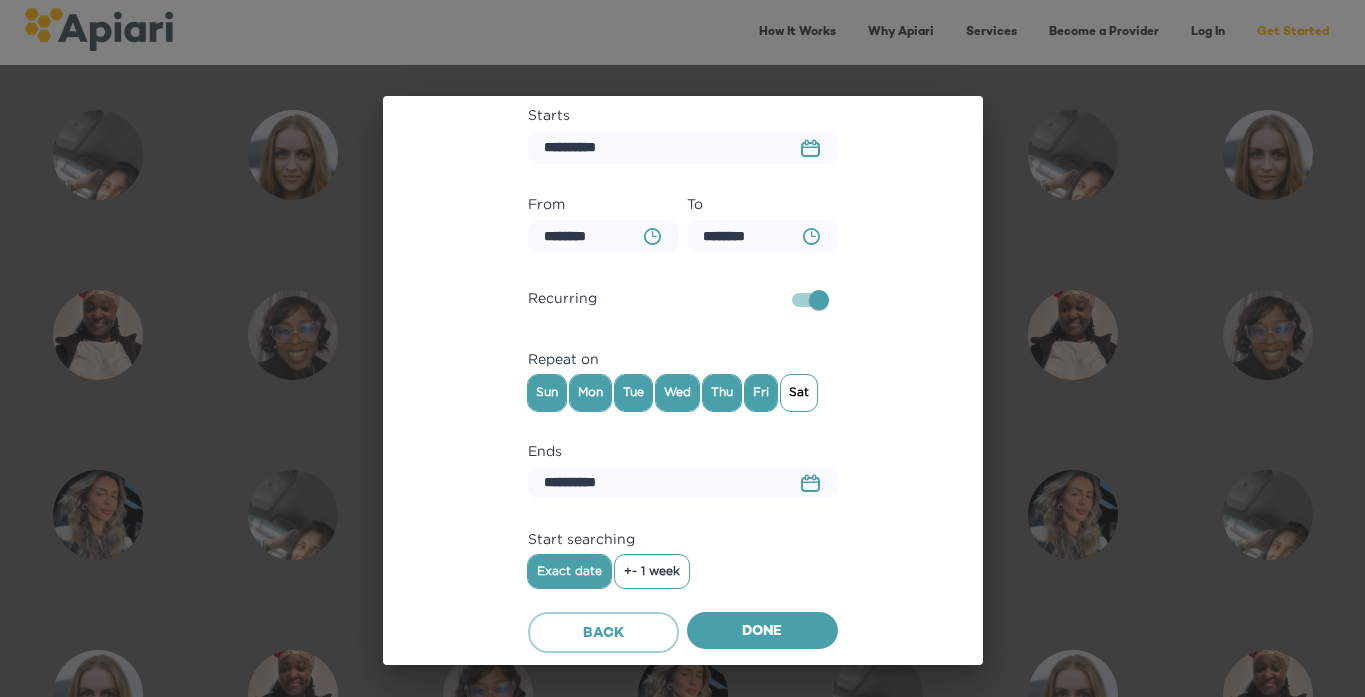 click on "Sat" at bounding box center [799, 392] 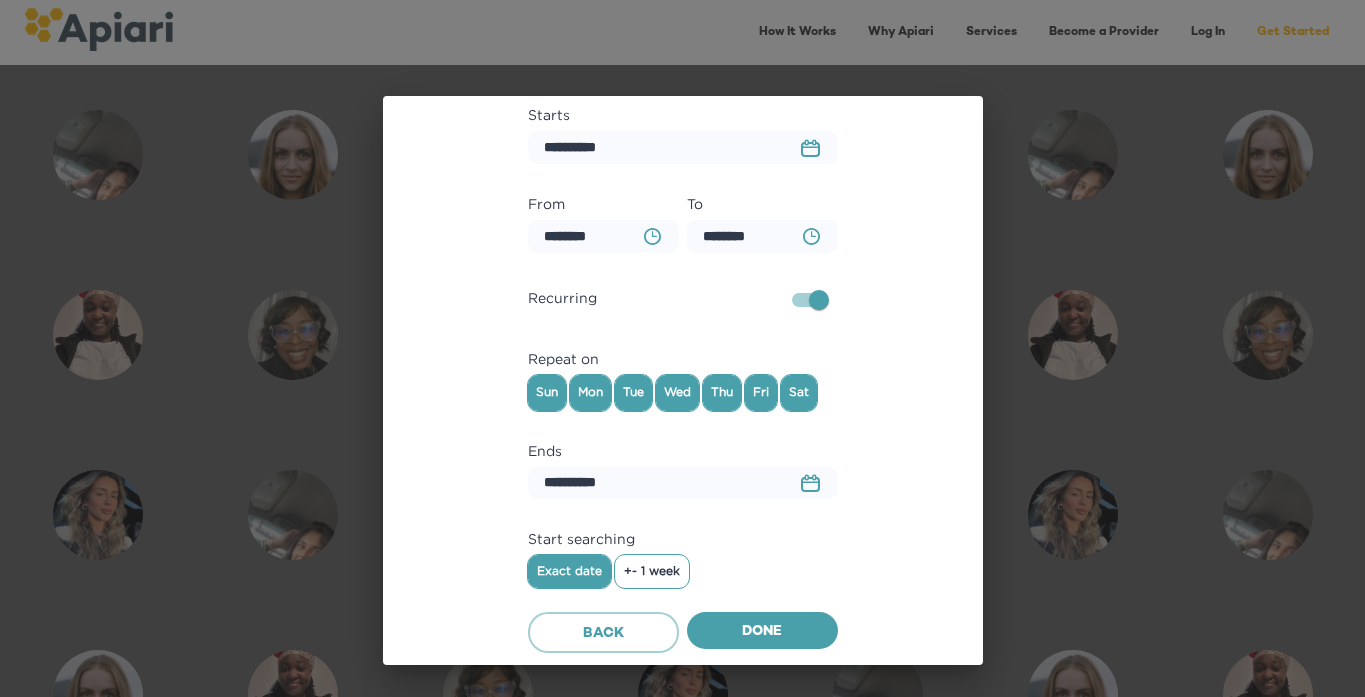 scroll, scrollTop: 0, scrollLeft: 0, axis: both 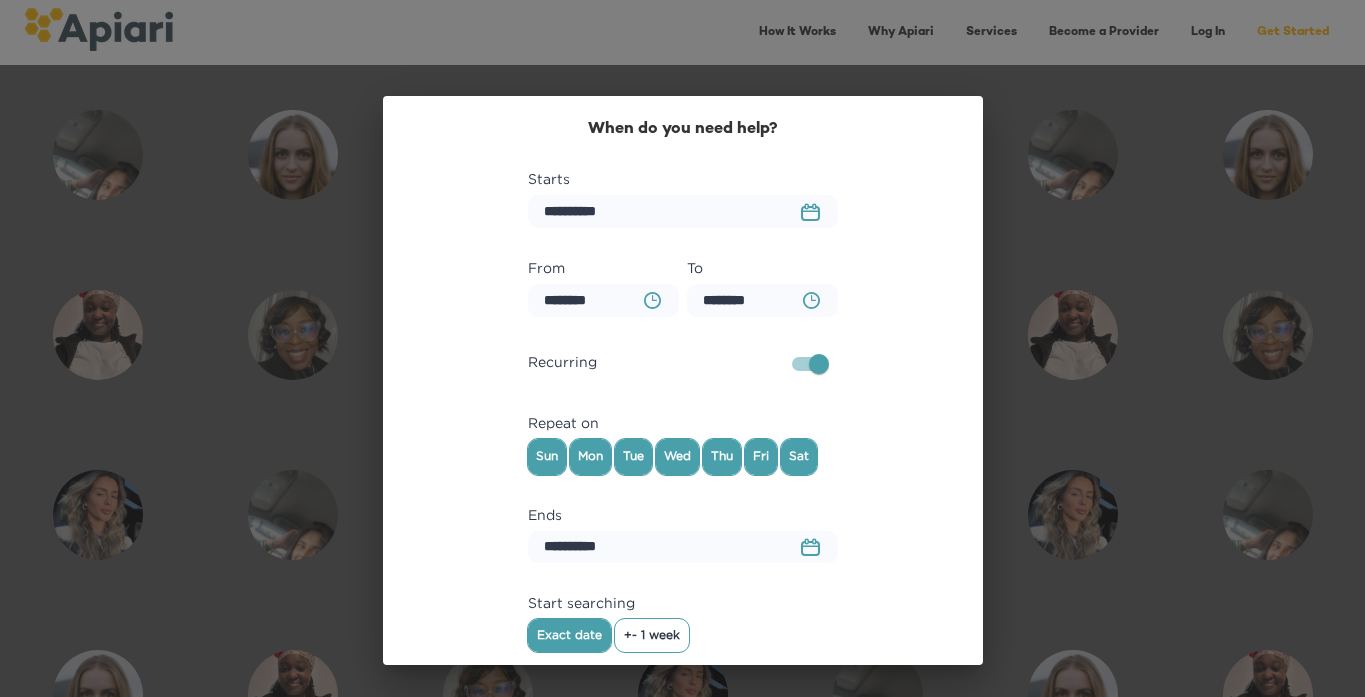 click 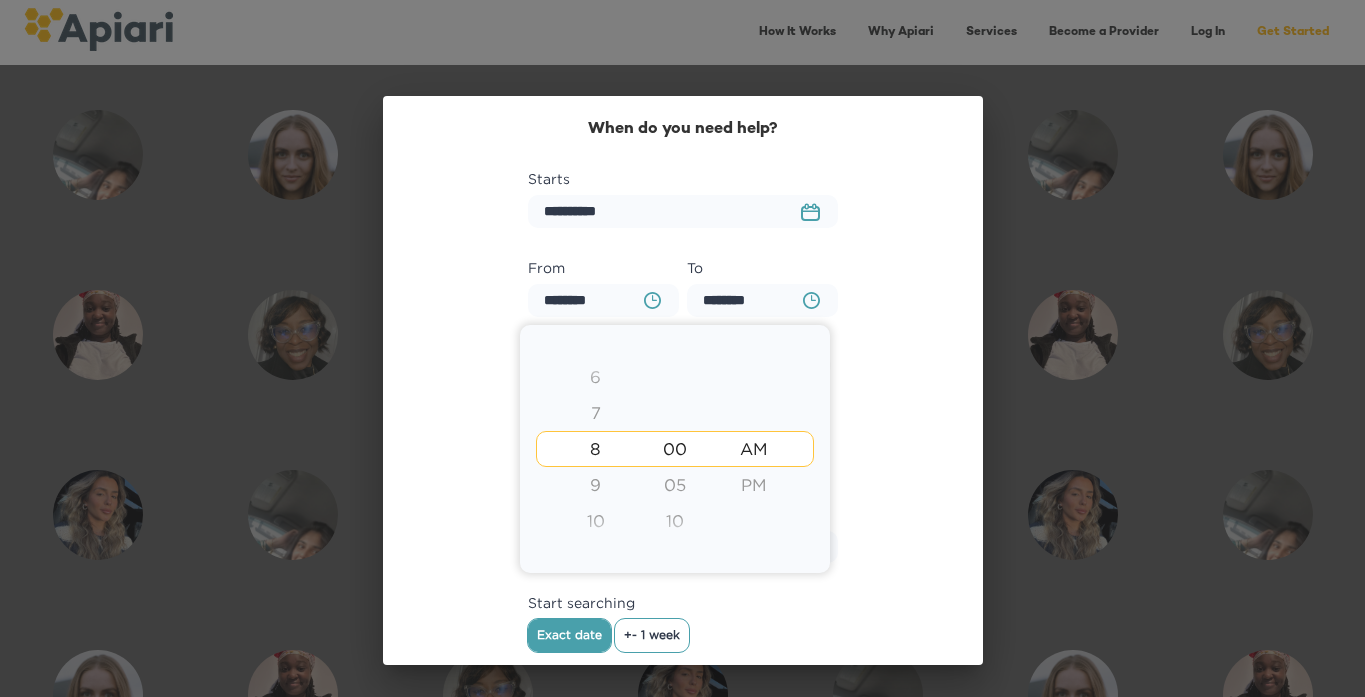 click on "6" at bounding box center (595, 377) 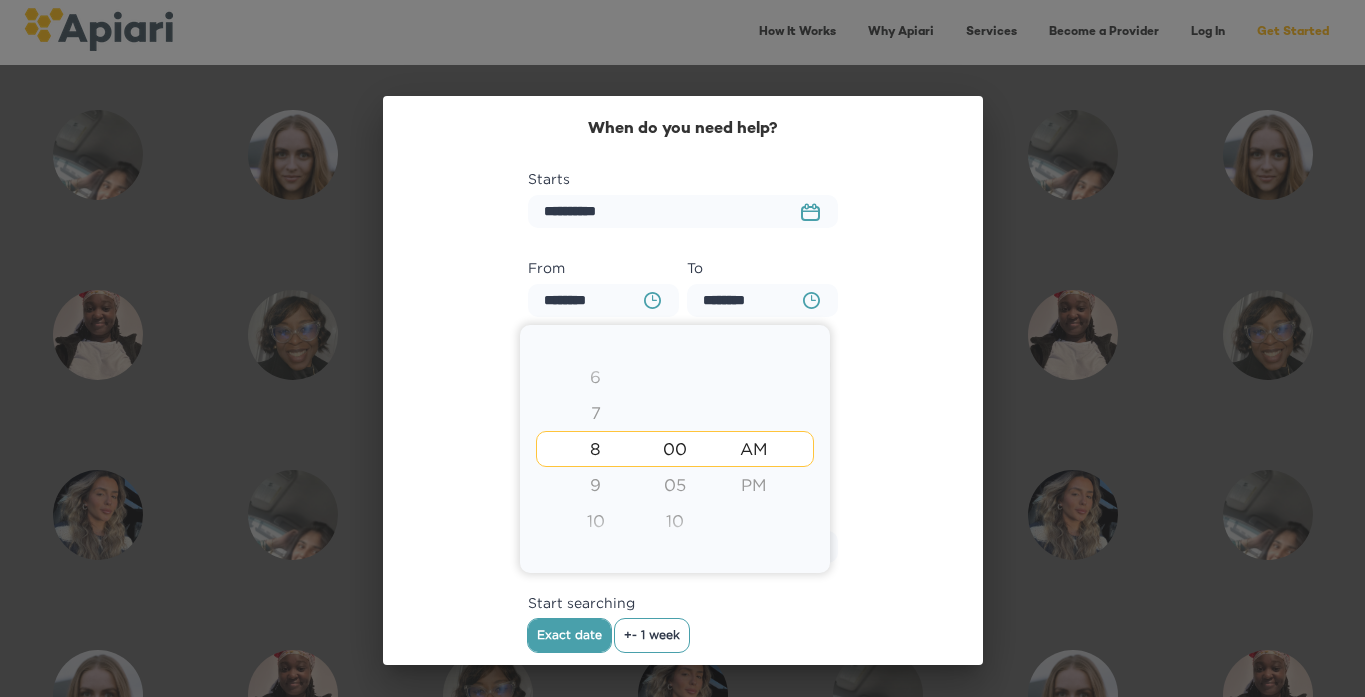 type on "********" 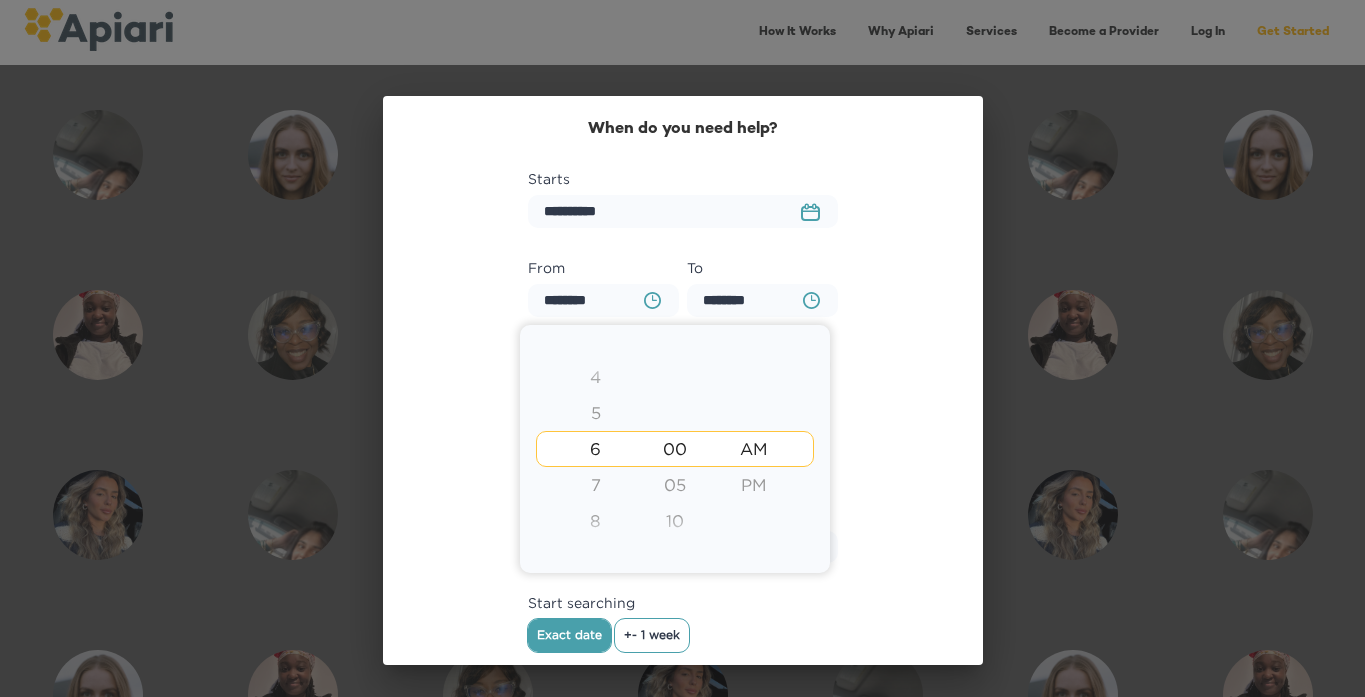 click on "4" at bounding box center [595, 377] 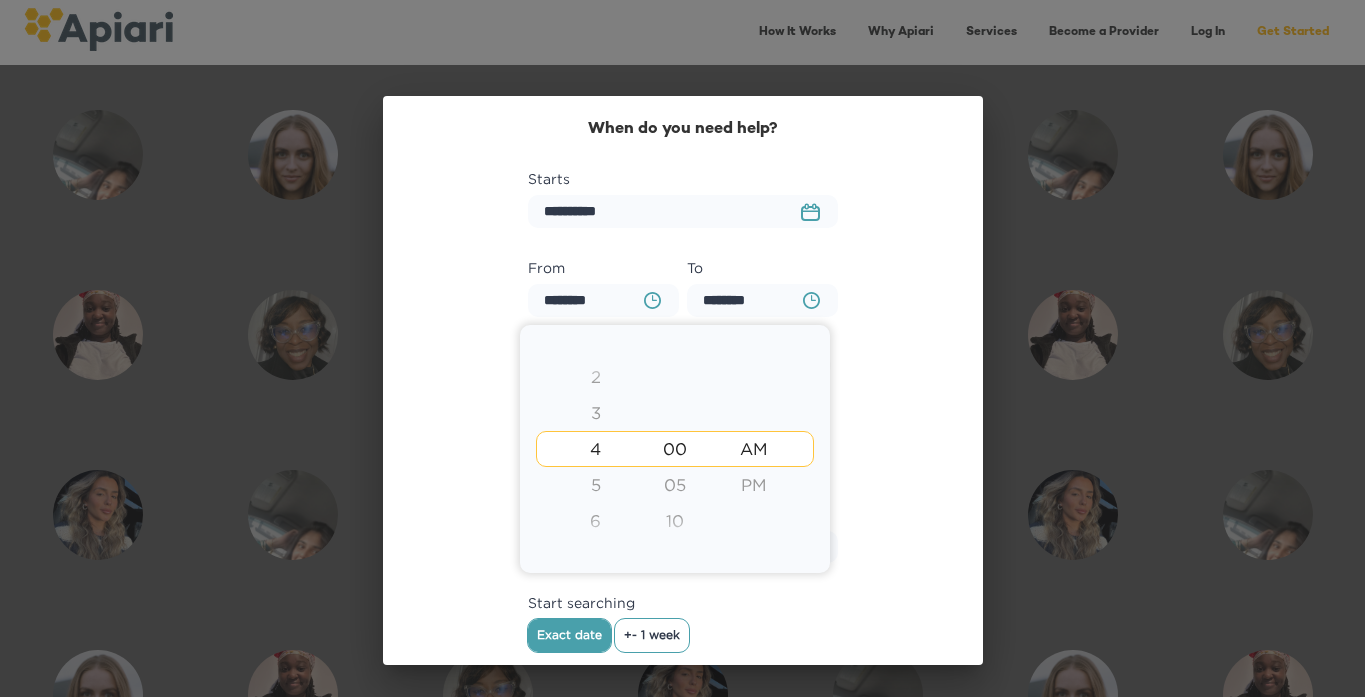click on "2" at bounding box center [595, 377] 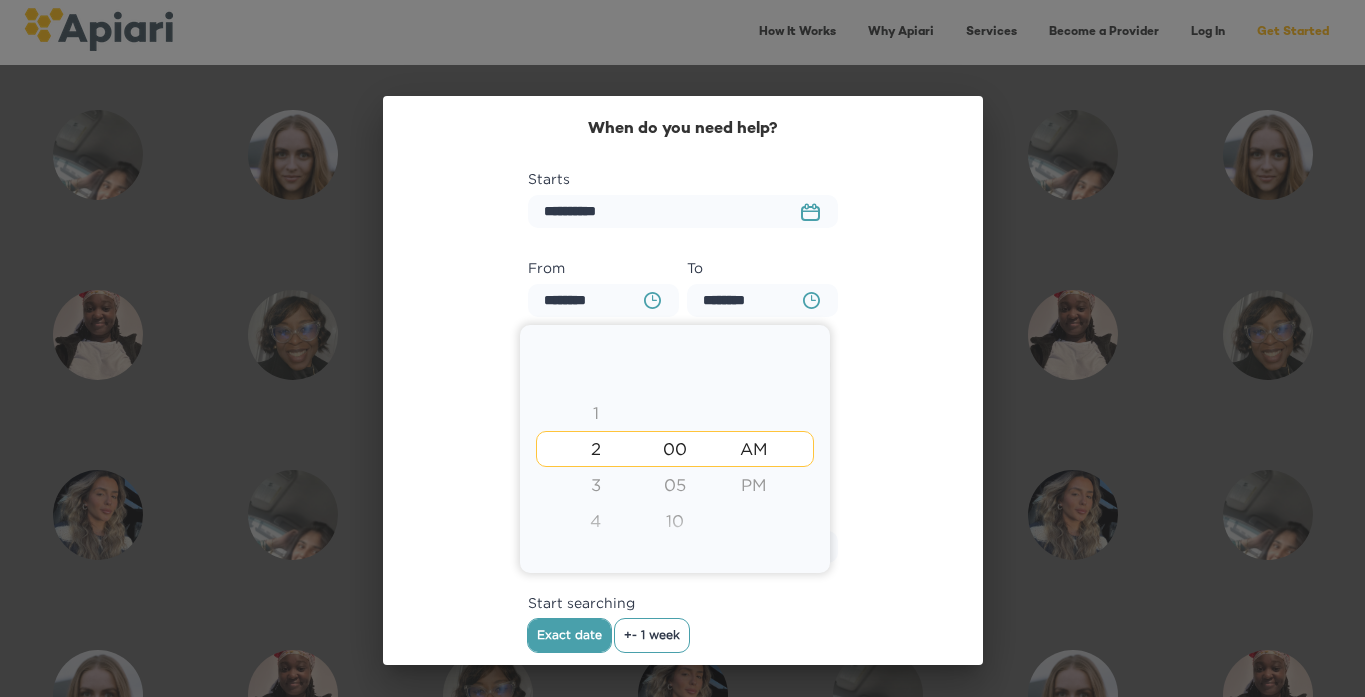 click on "1" at bounding box center [595, 413] 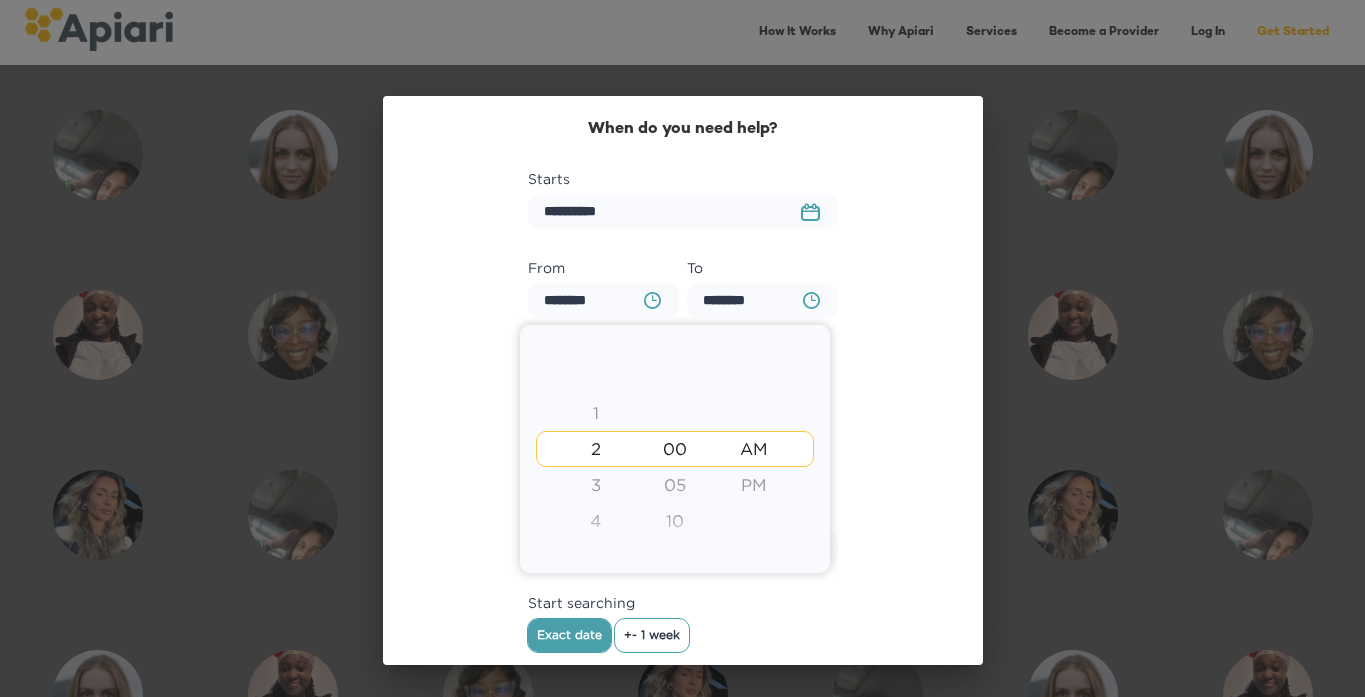 type on "********" 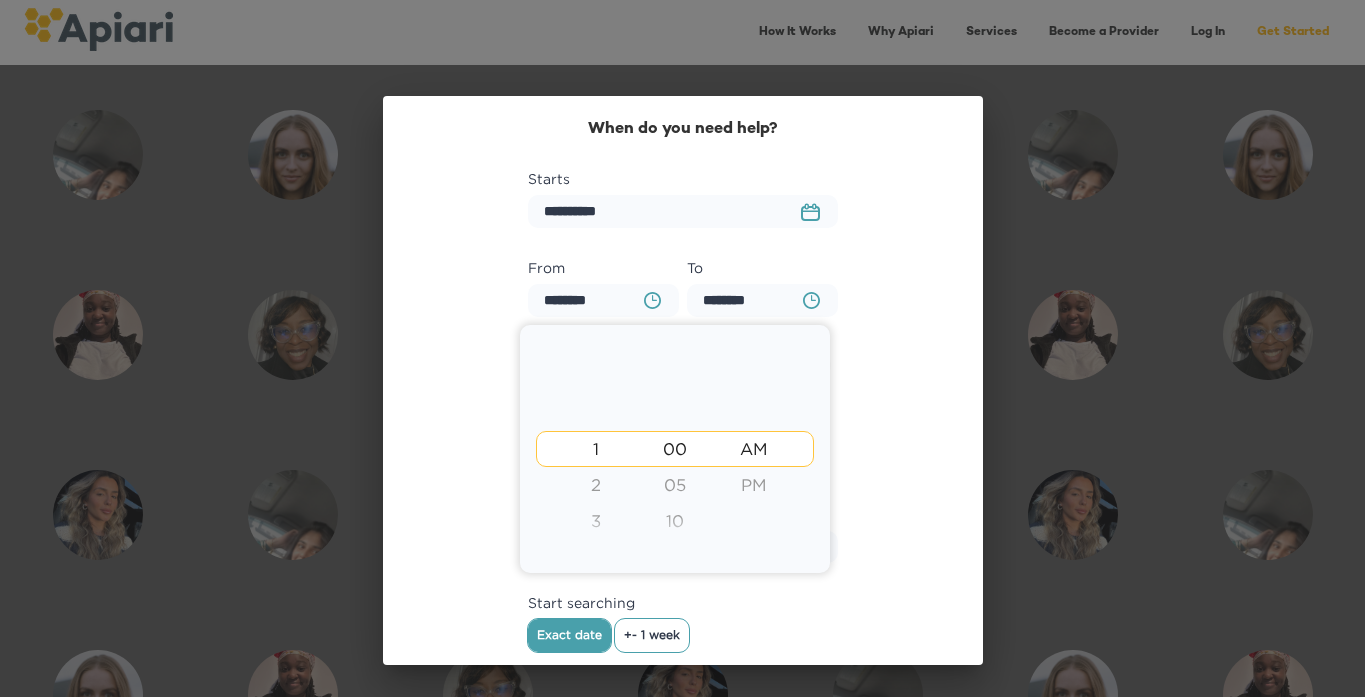 click at bounding box center (682, 348) 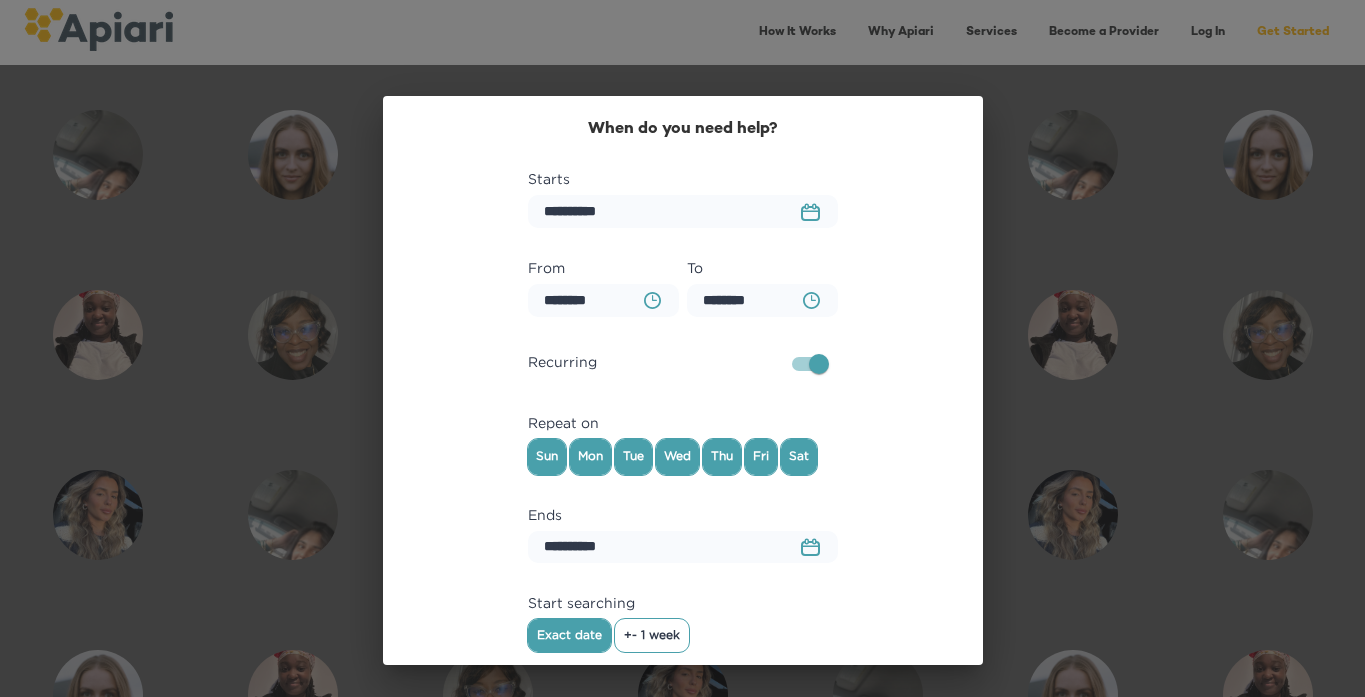 click 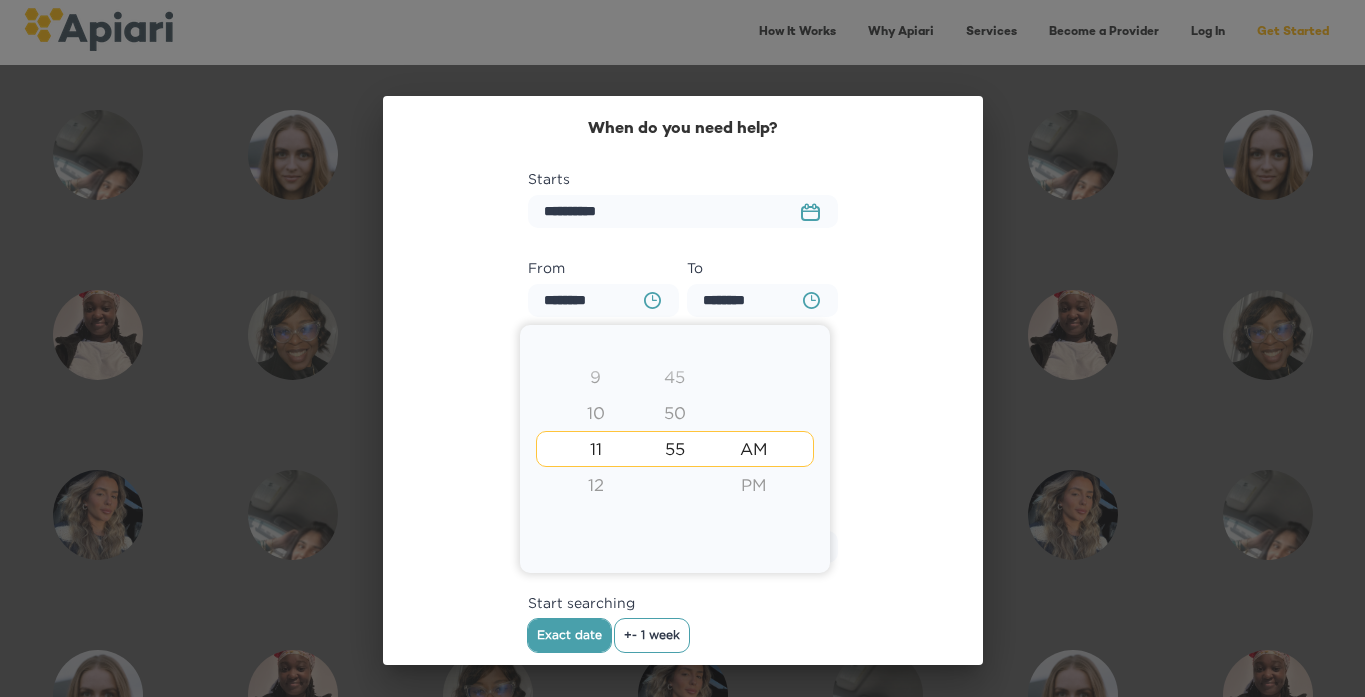 click at bounding box center [682, 348] 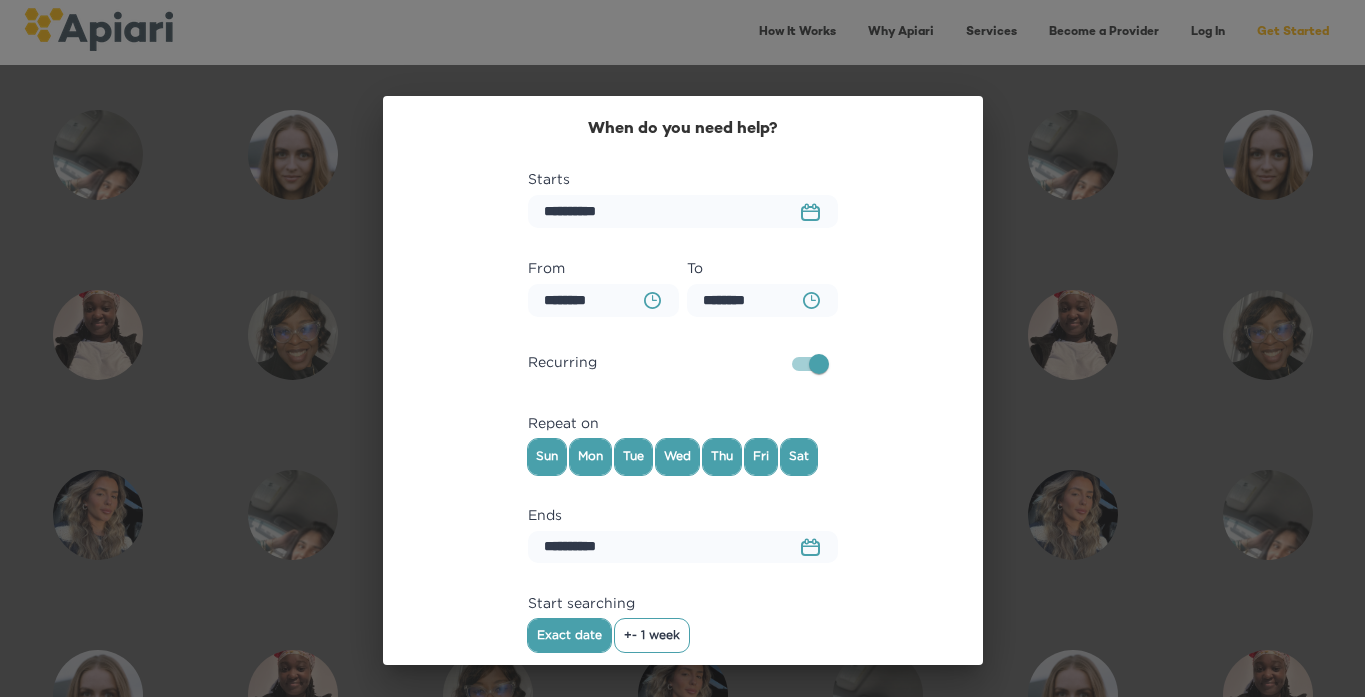 click on "BA0D2328-0349-4FFE-B945-982DA367CA30 Created with sketchtool." 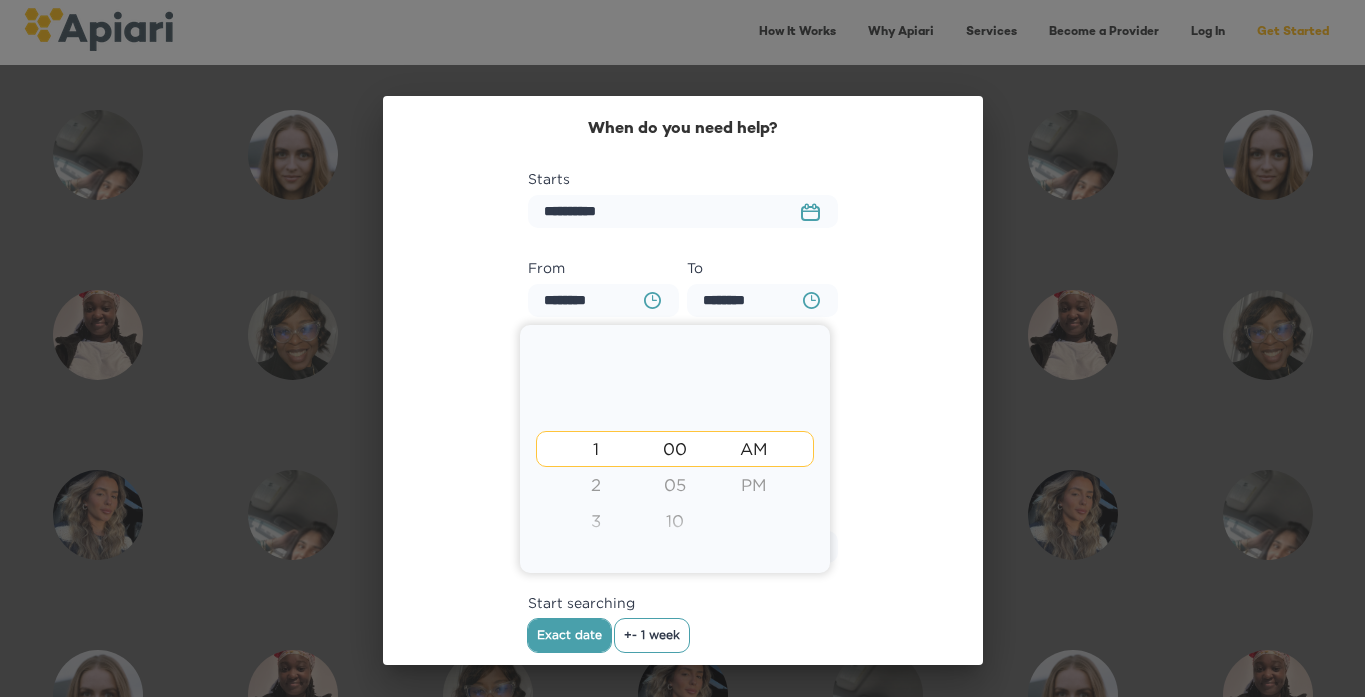 drag, startPoint x: 597, startPoint y: 496, endPoint x: 623, endPoint y: 386, distance: 113.03097 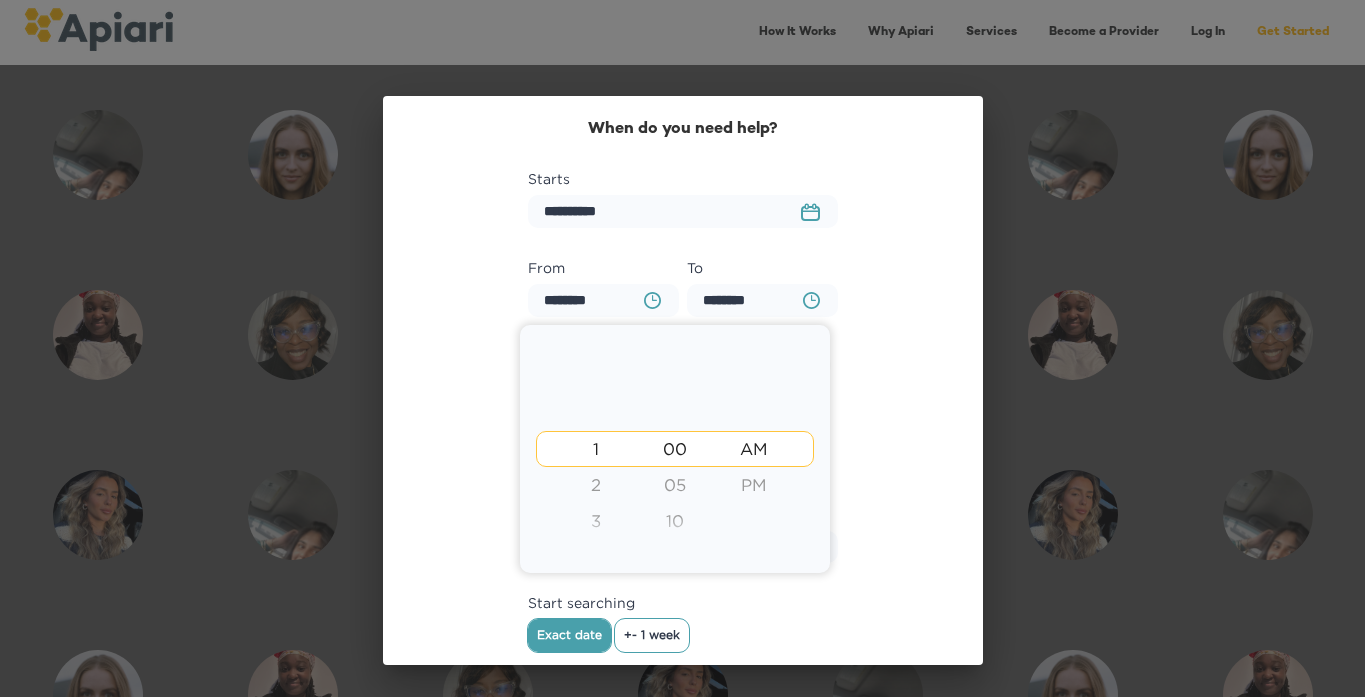 click on "1 2 3 4 5 6 7 8 9 10 11 12" at bounding box center [595, 449] 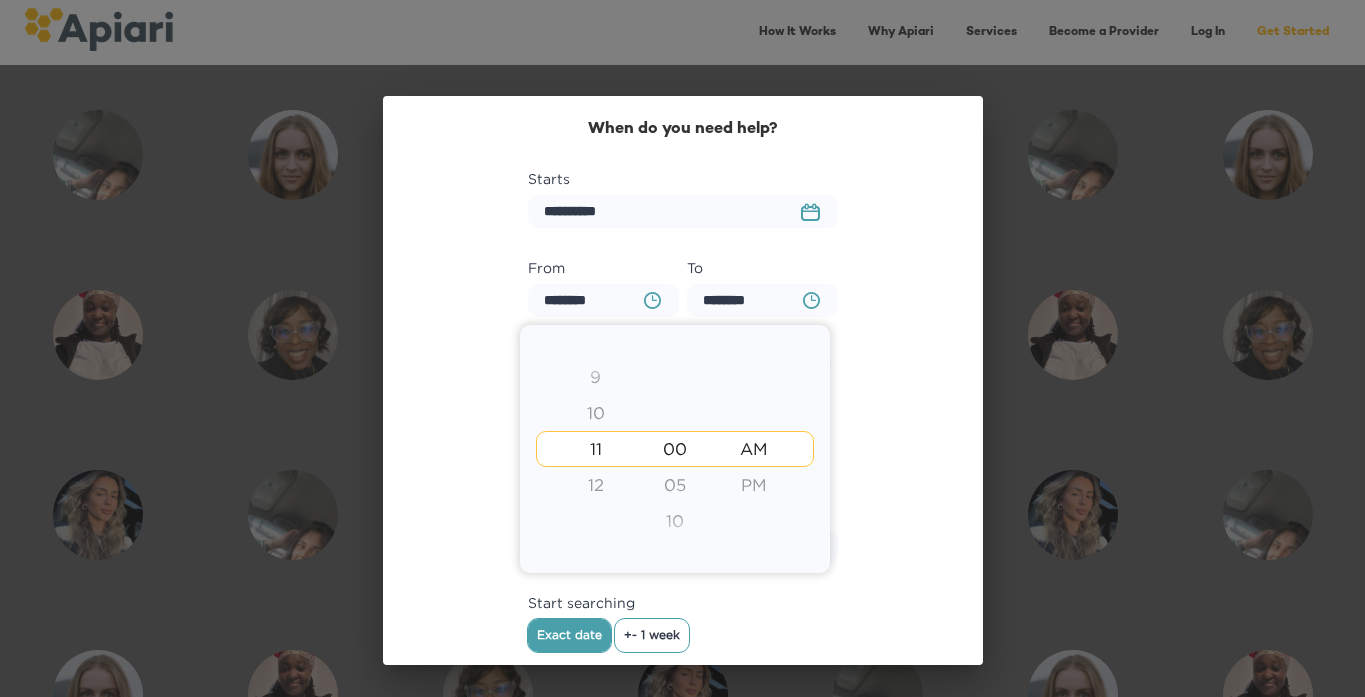 type on "********" 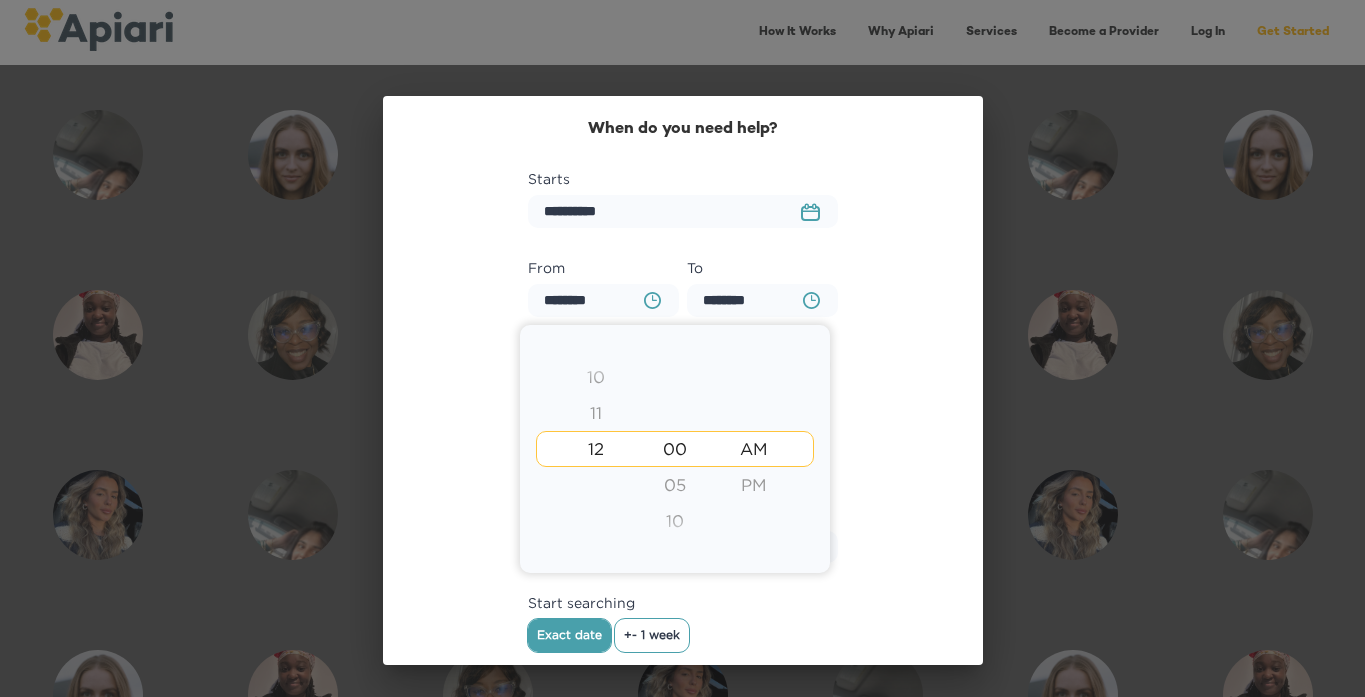 click on "PM" at bounding box center [754, 485] 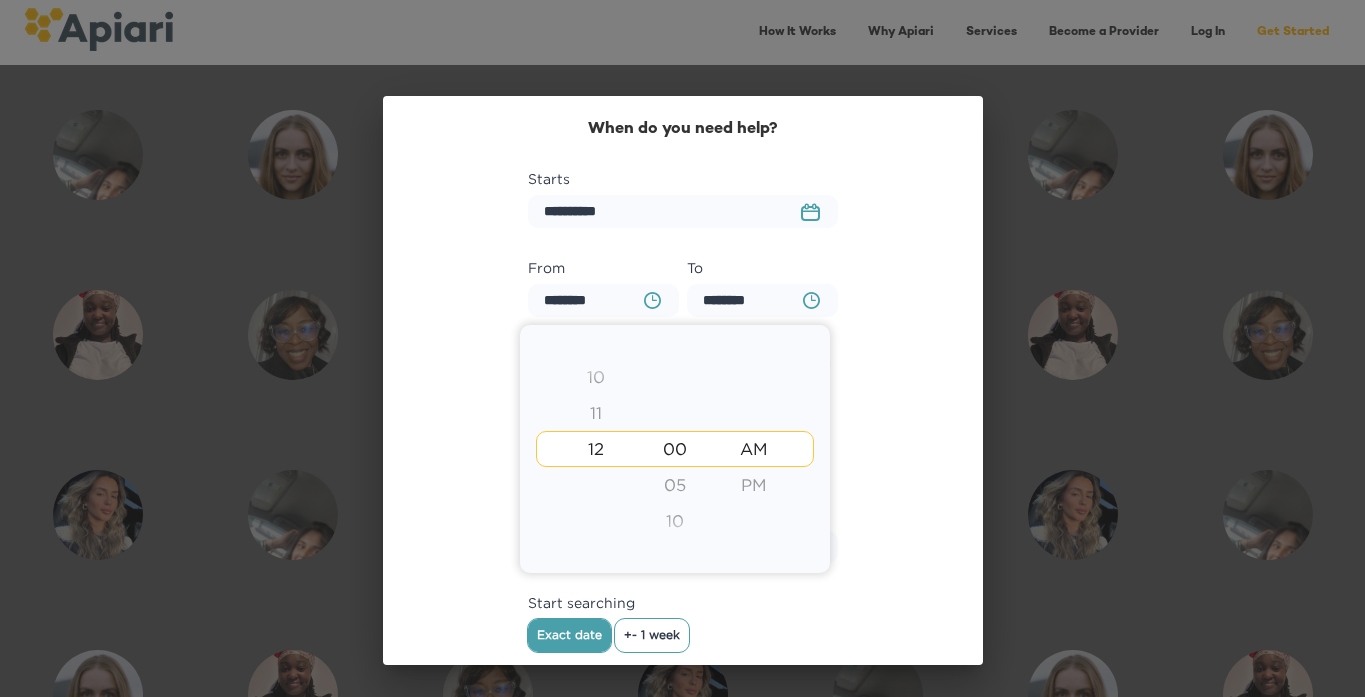type on "********" 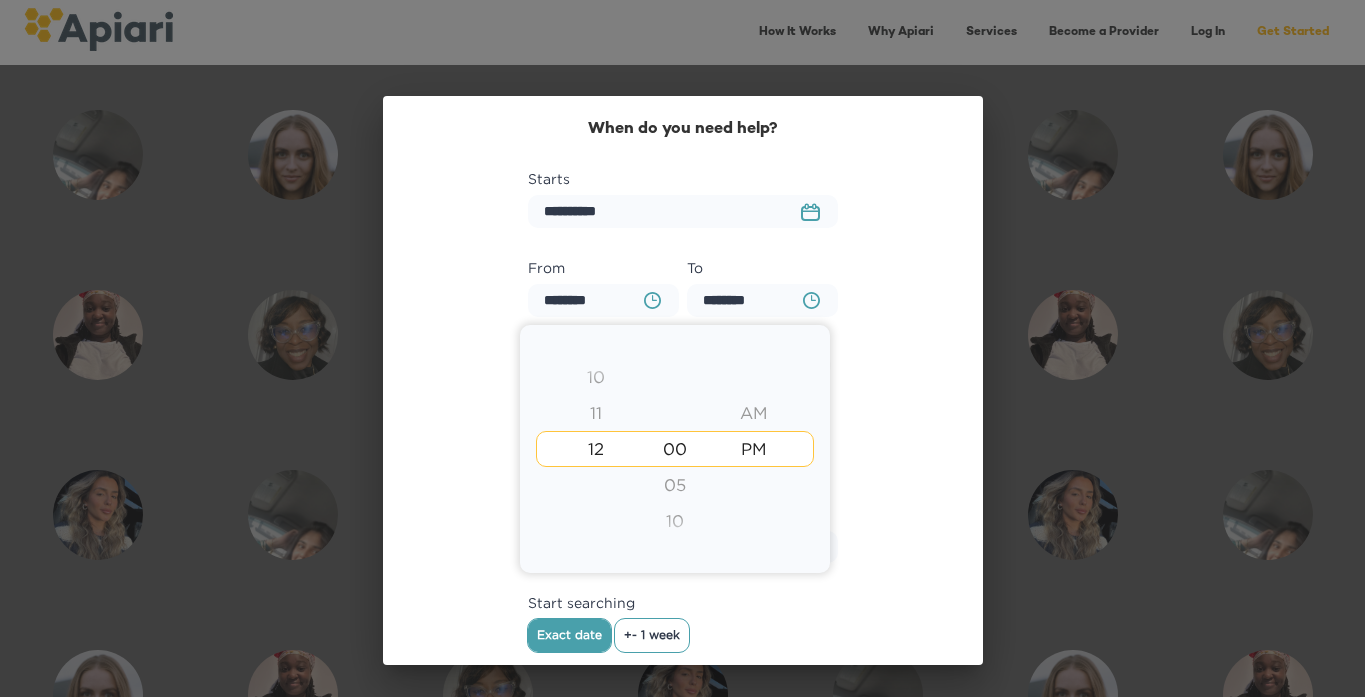 click at bounding box center [682, 348] 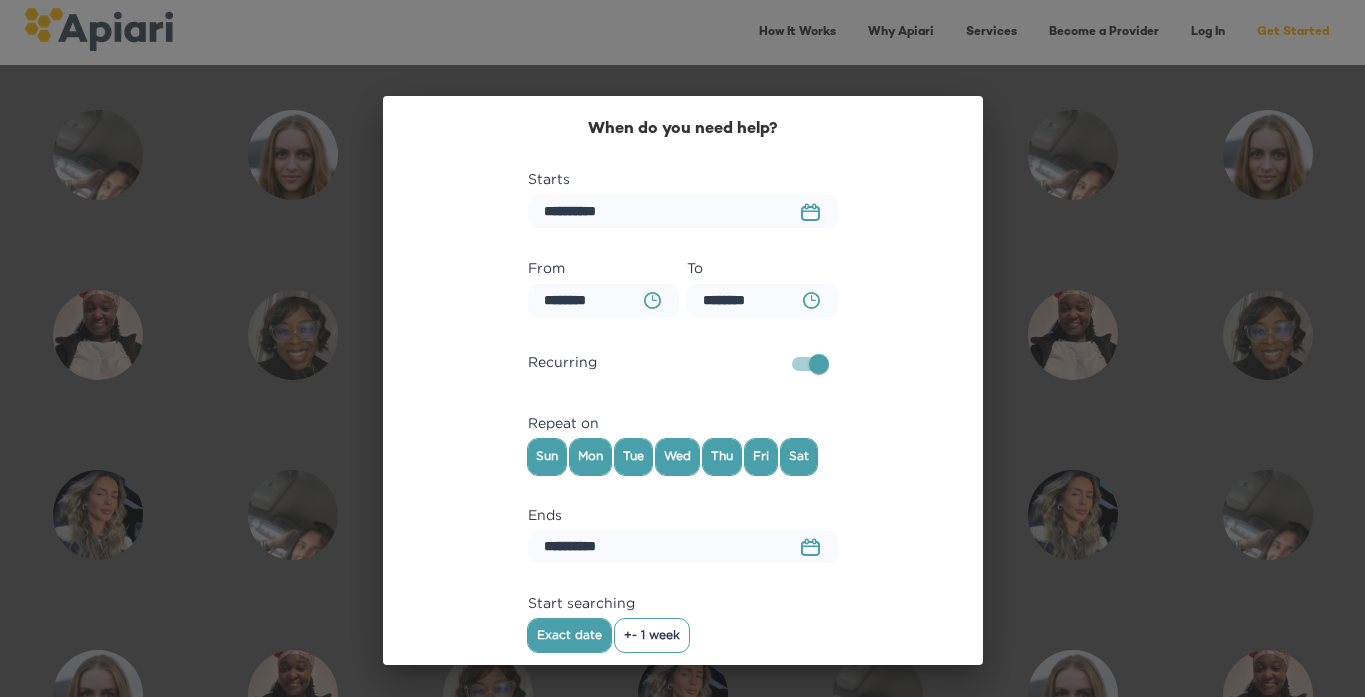 click 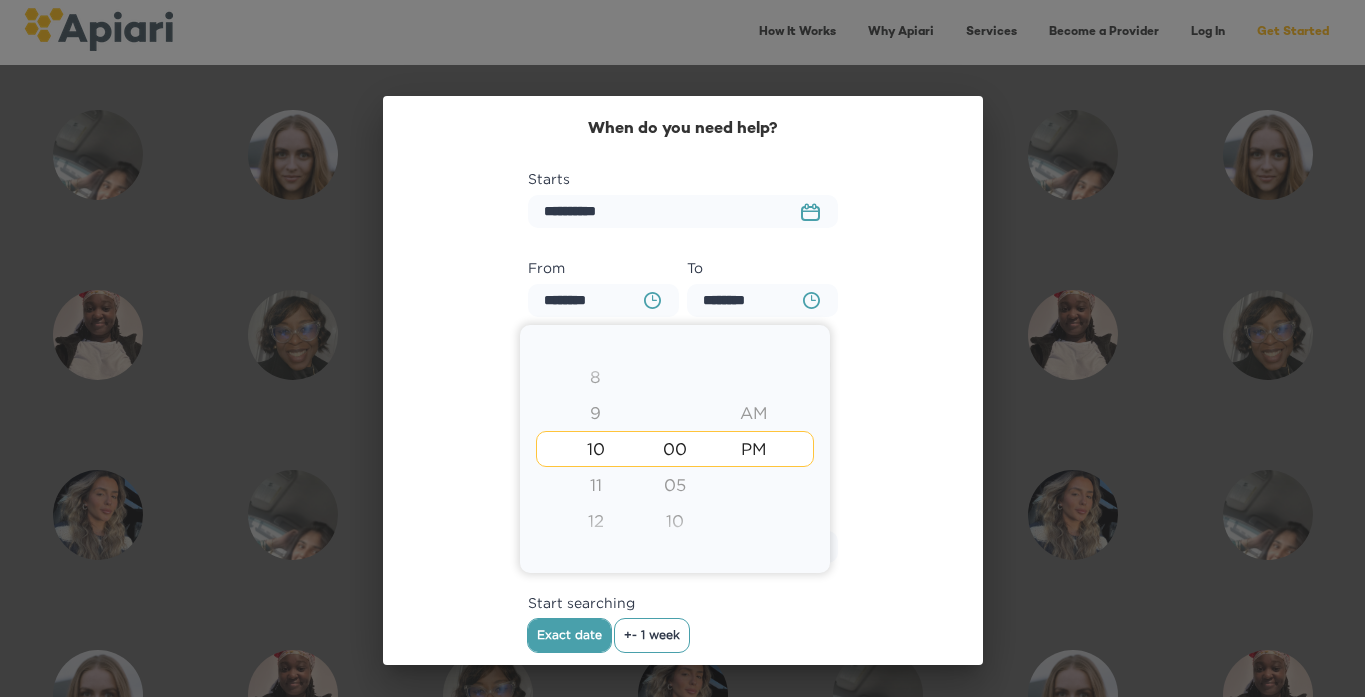 click on "12" at bounding box center [595, 521] 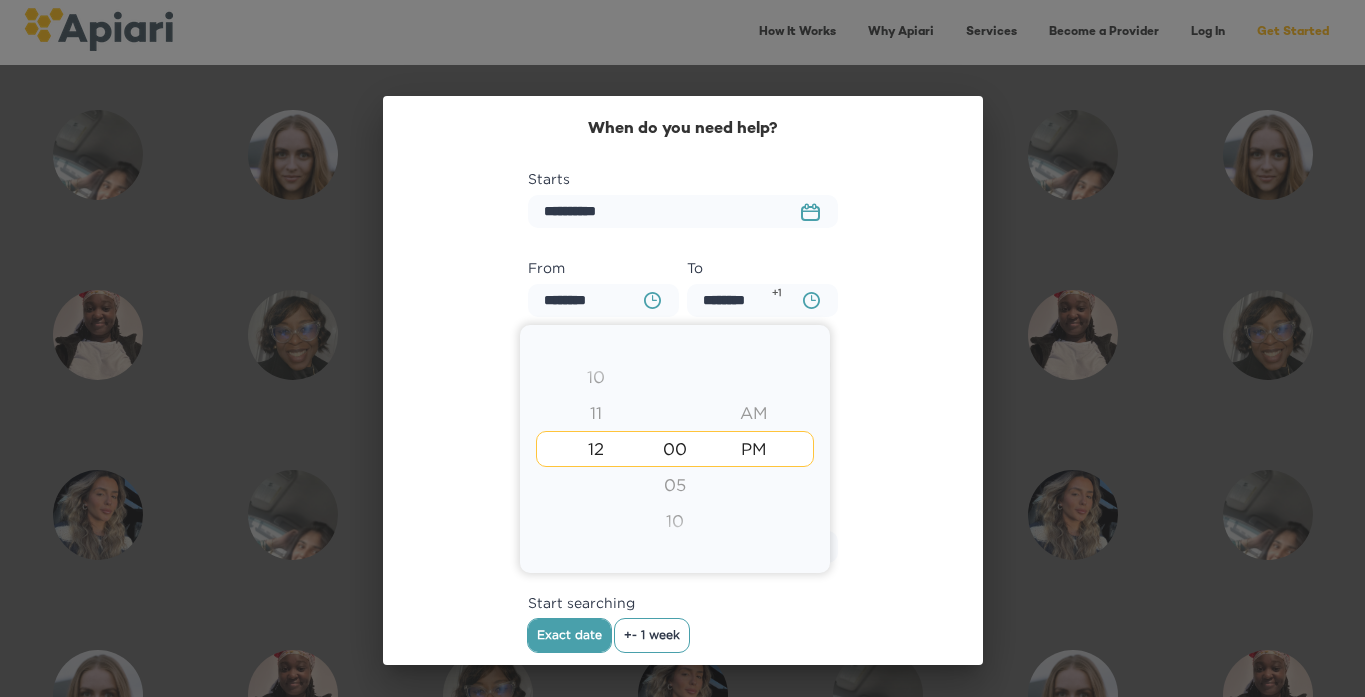 click on "AM" at bounding box center (754, 413) 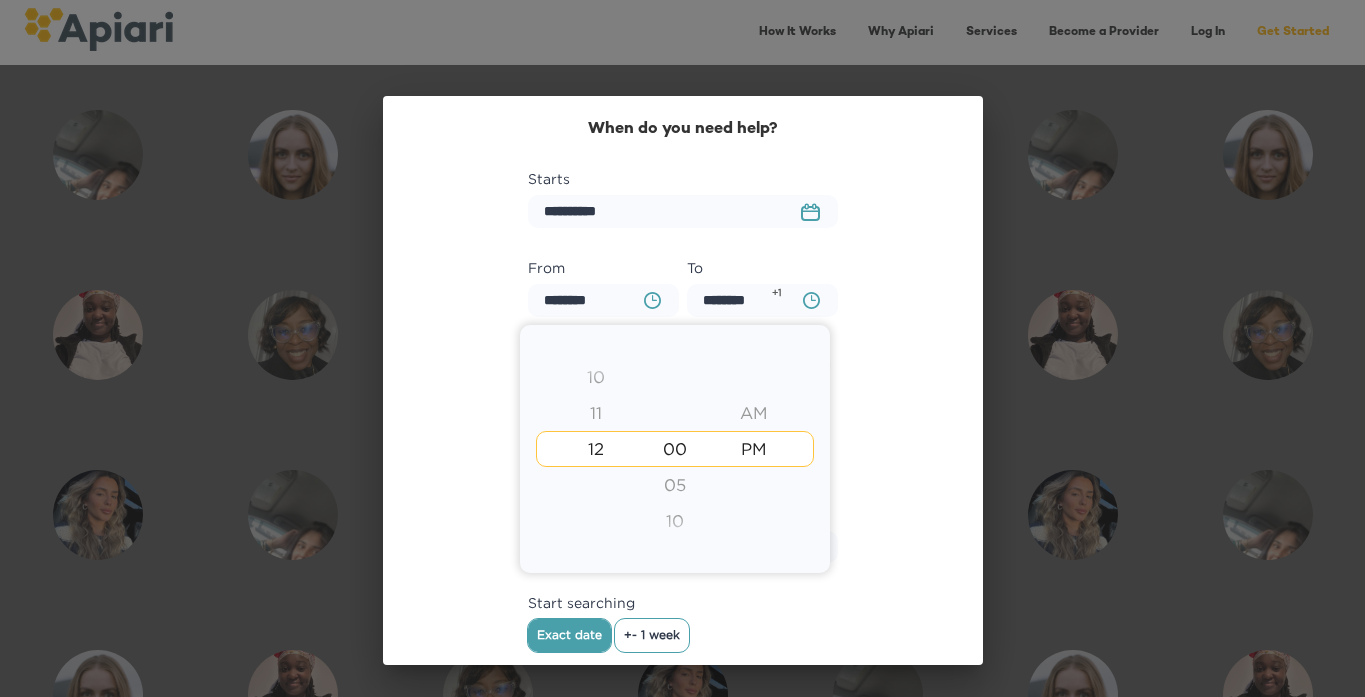 type on "********" 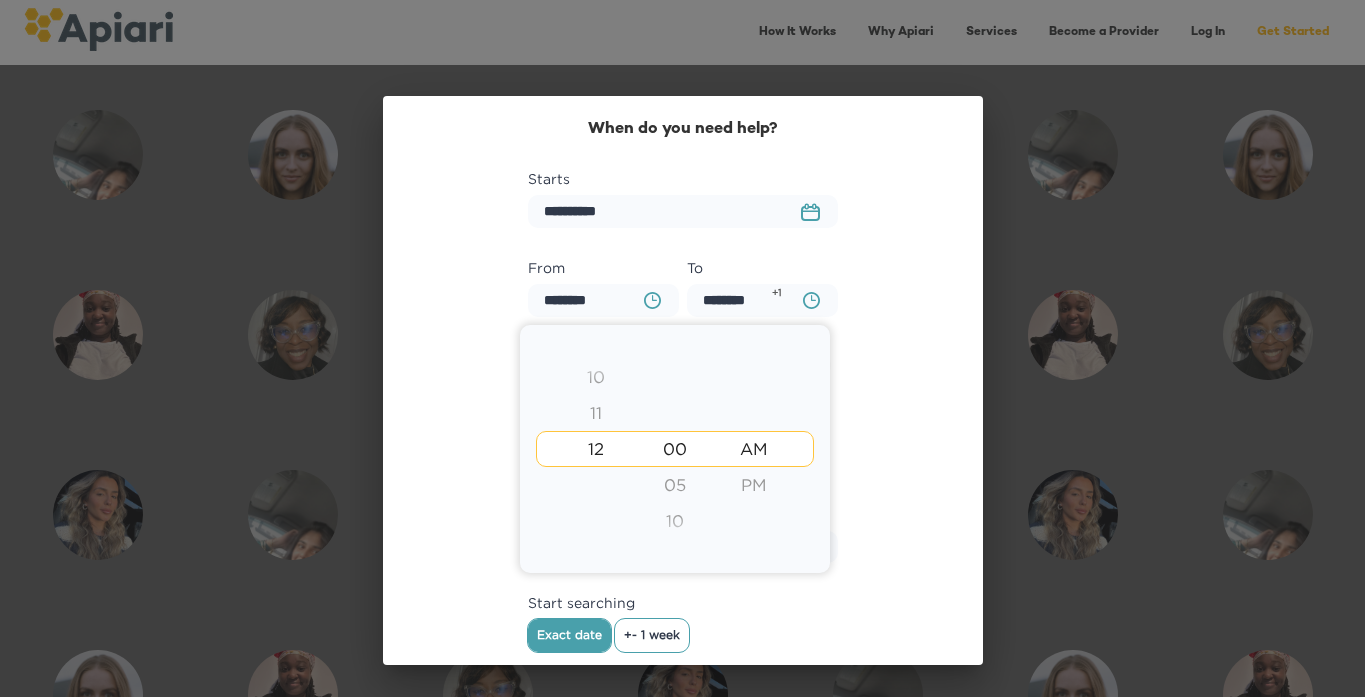 click at bounding box center [682, 348] 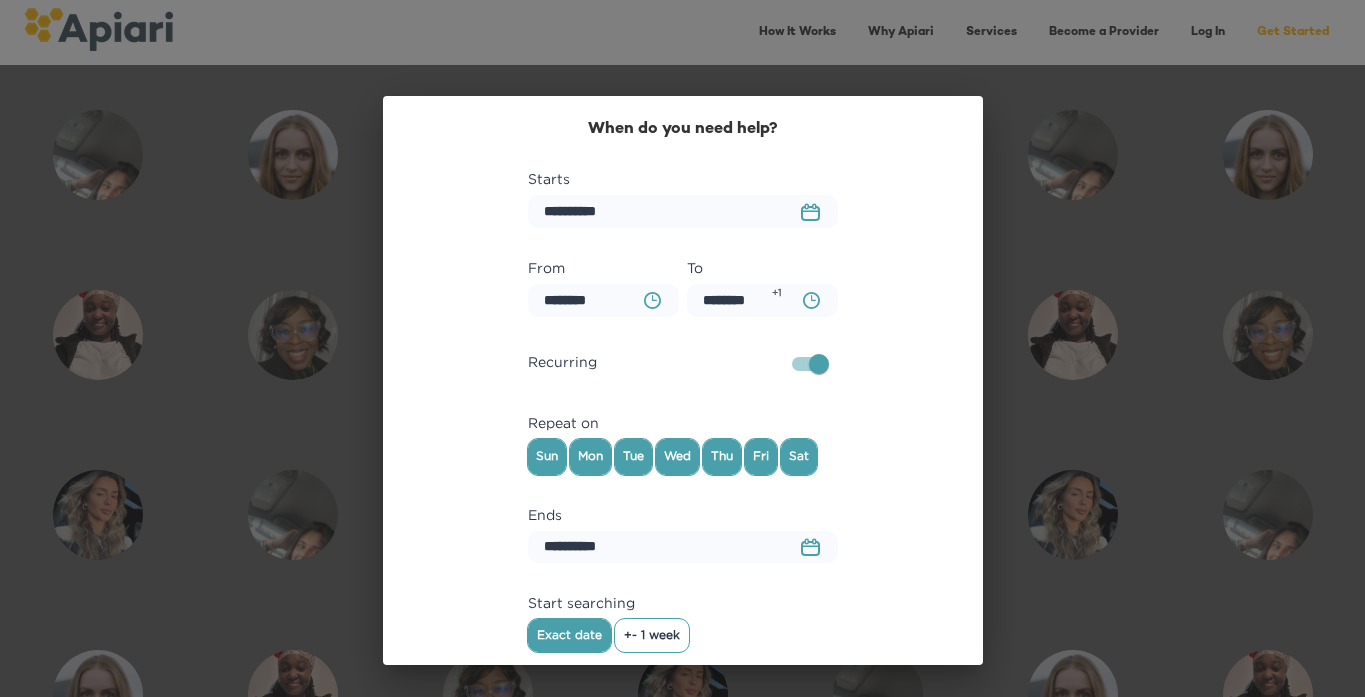 scroll, scrollTop: 64, scrollLeft: 0, axis: vertical 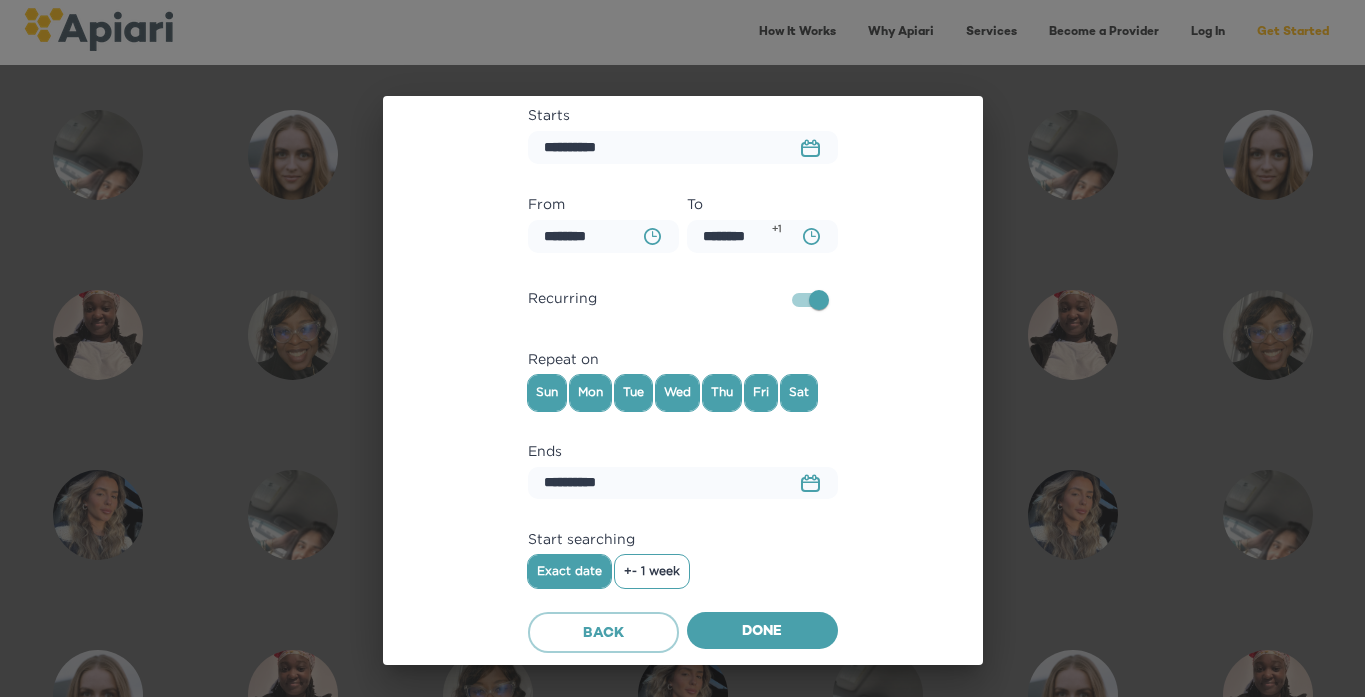 click on "23979DC4-A7E4-489C-88E7-37869341D308 Created with sketchtool." at bounding box center (810, 483) 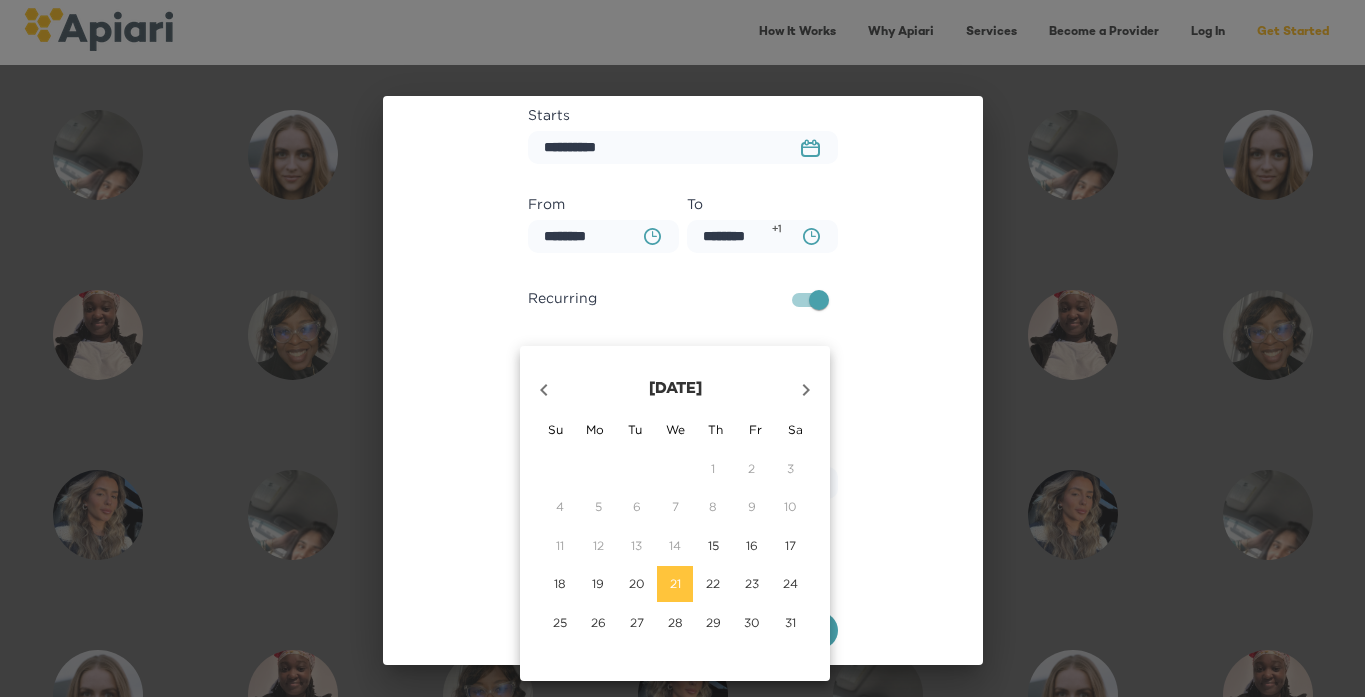click 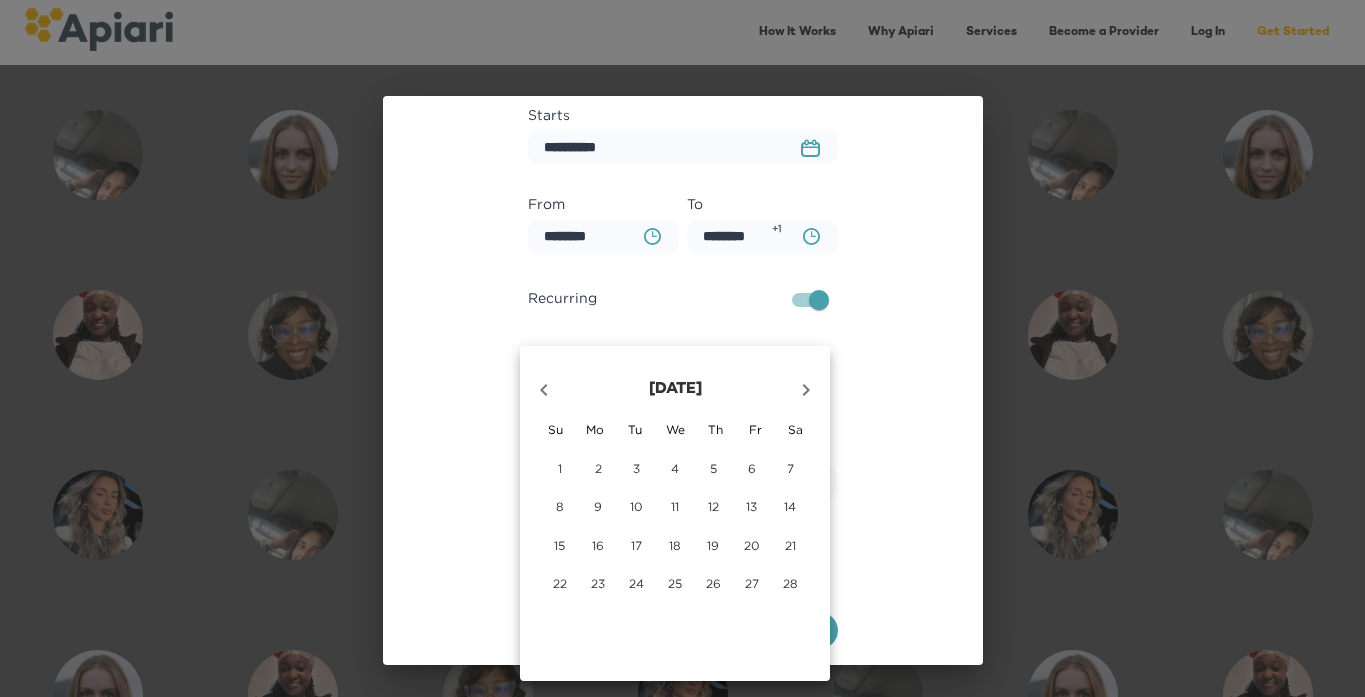 click 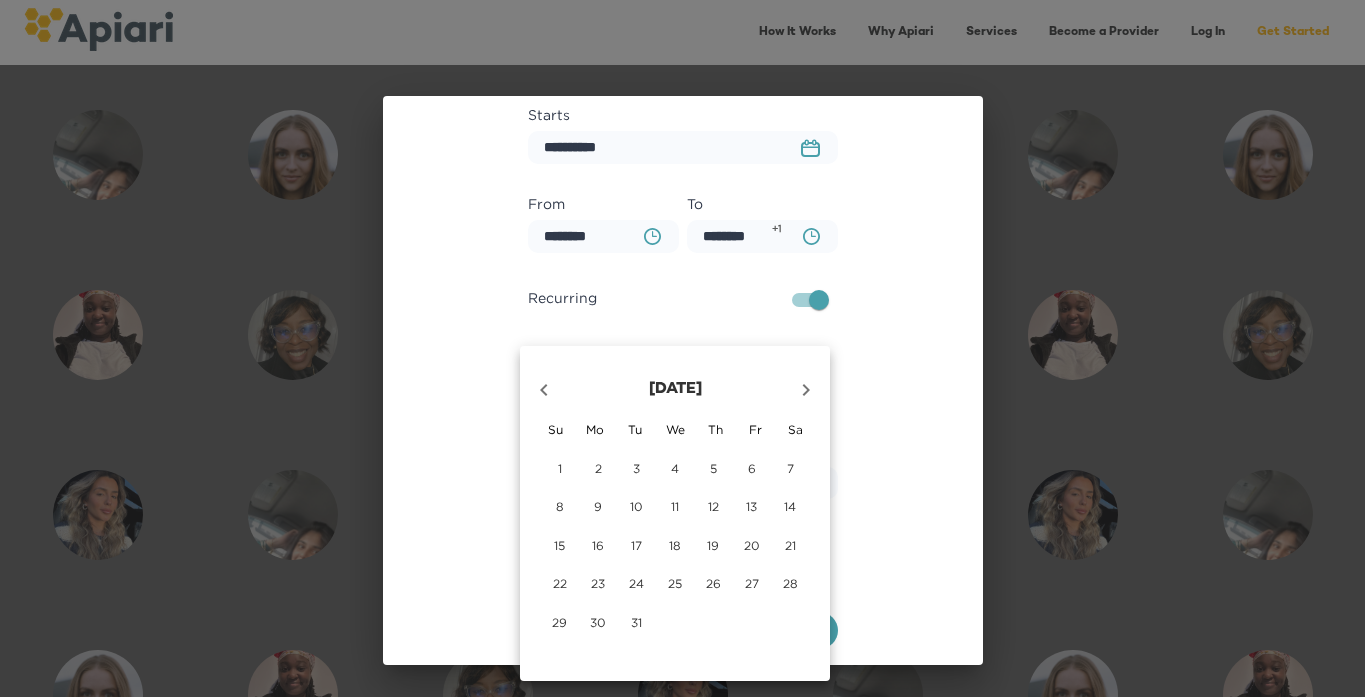 click on "31" at bounding box center (636, 622) 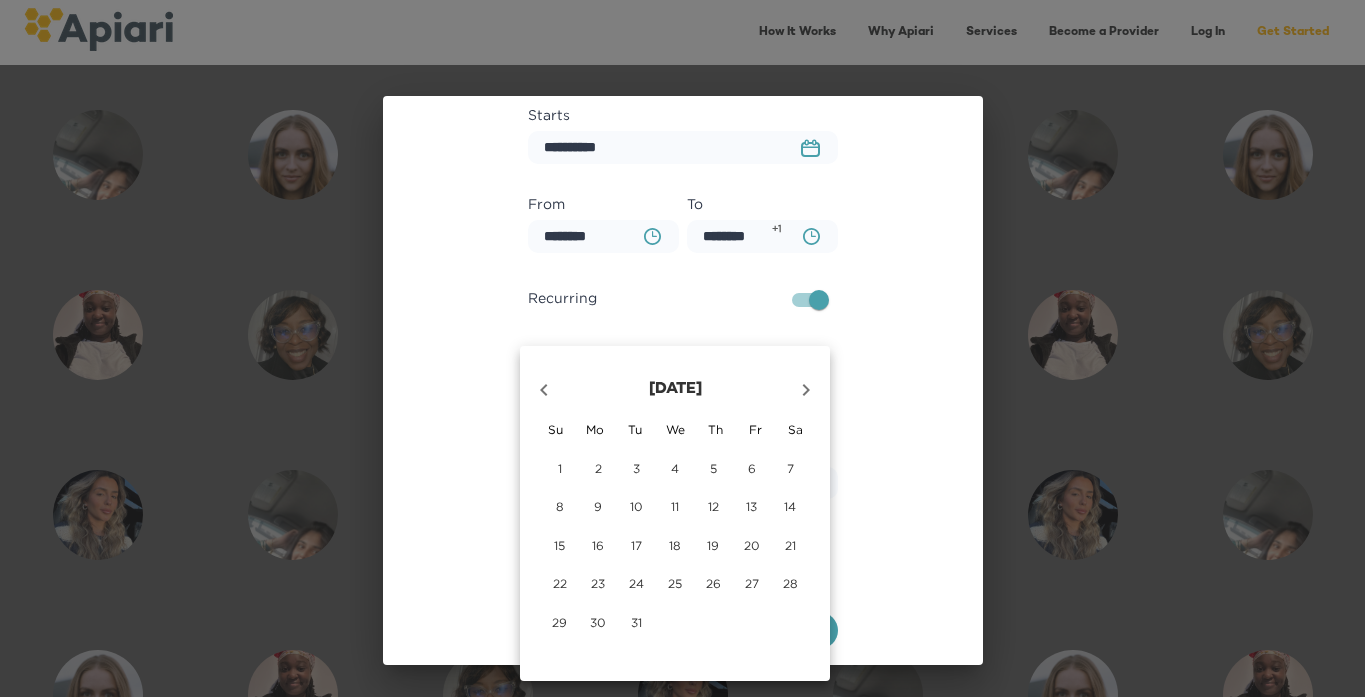 type on "**********" 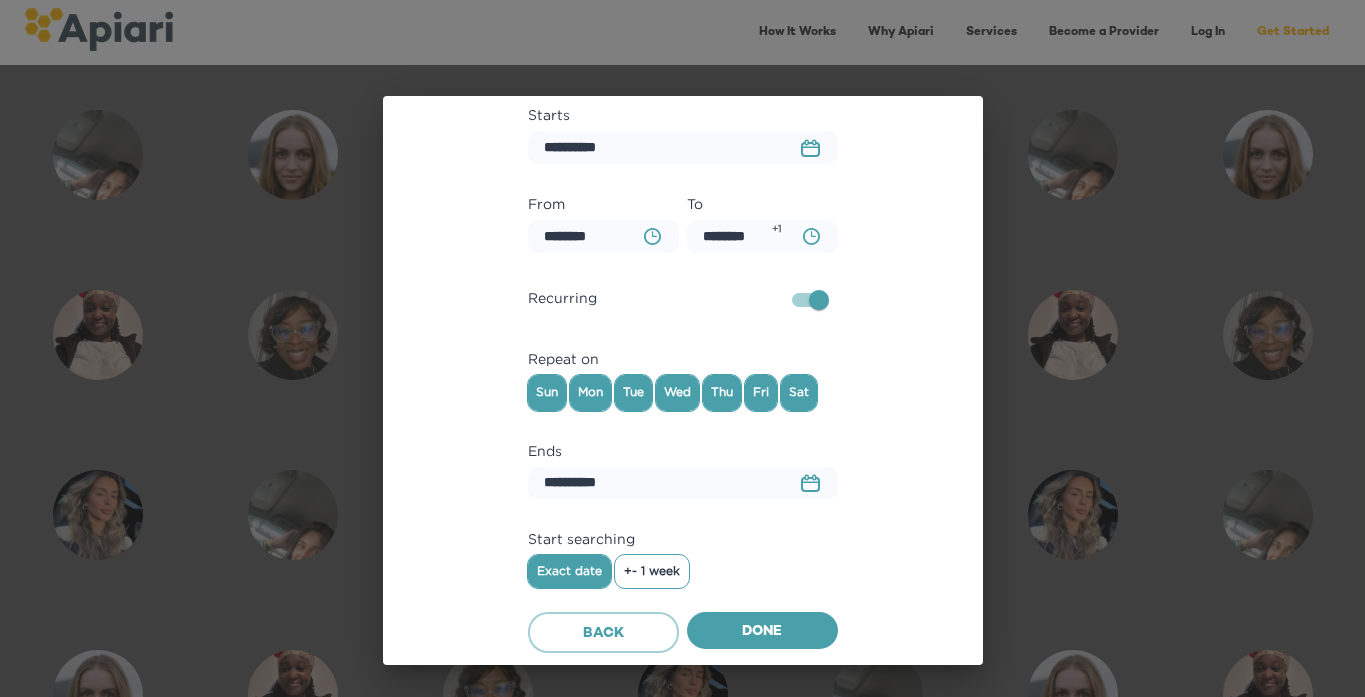 click on "**********" at bounding box center [683, 354] 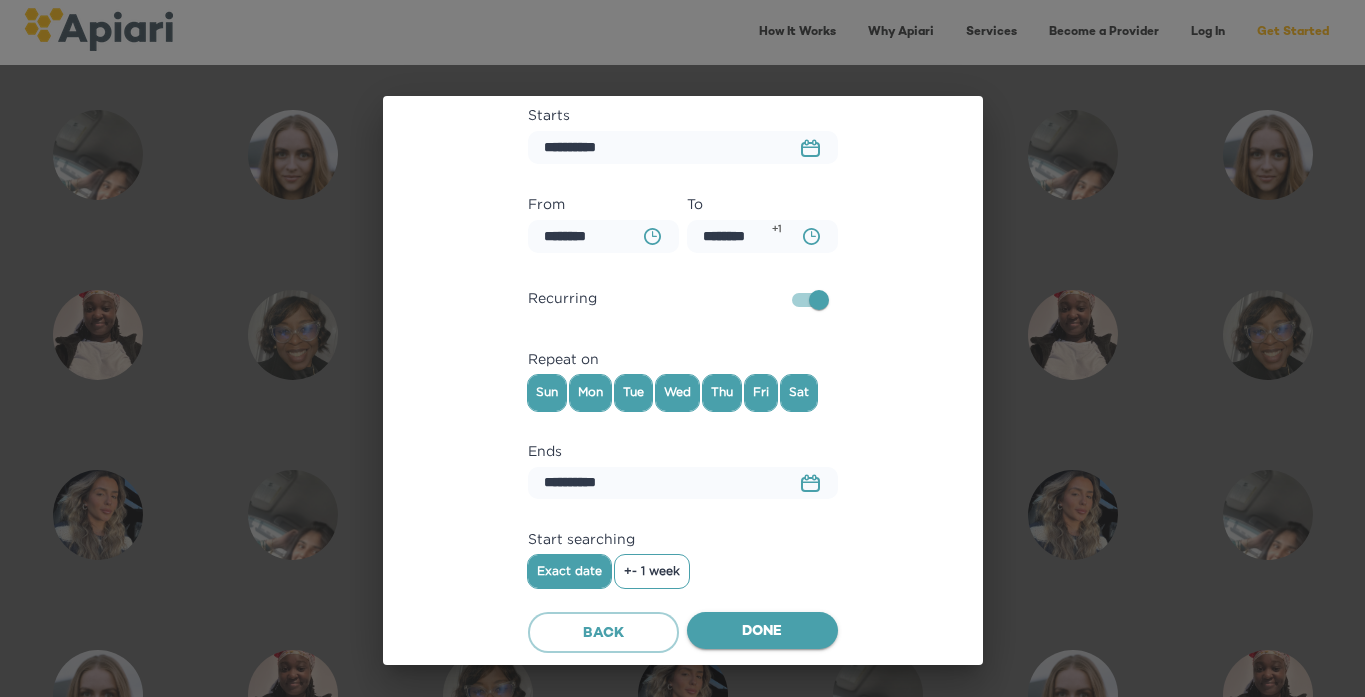 click on "Done" at bounding box center [762, 632] 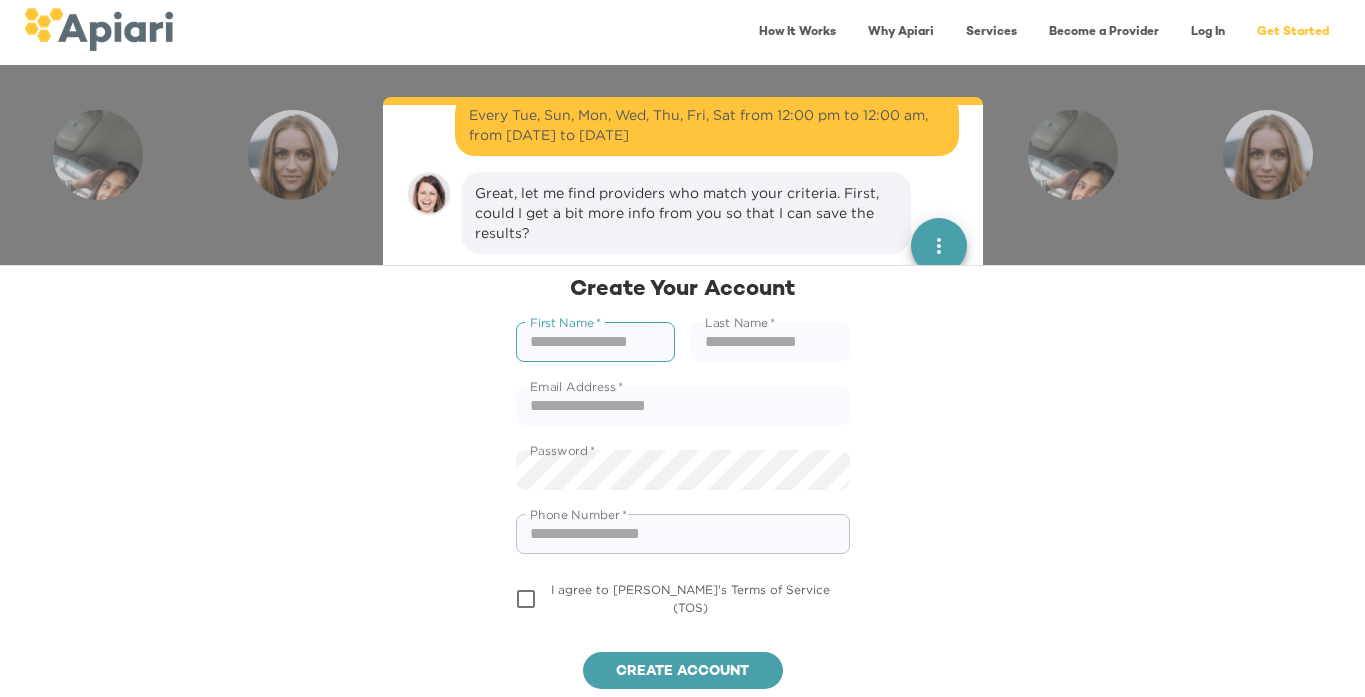 scroll, scrollTop: 1080, scrollLeft: 0, axis: vertical 